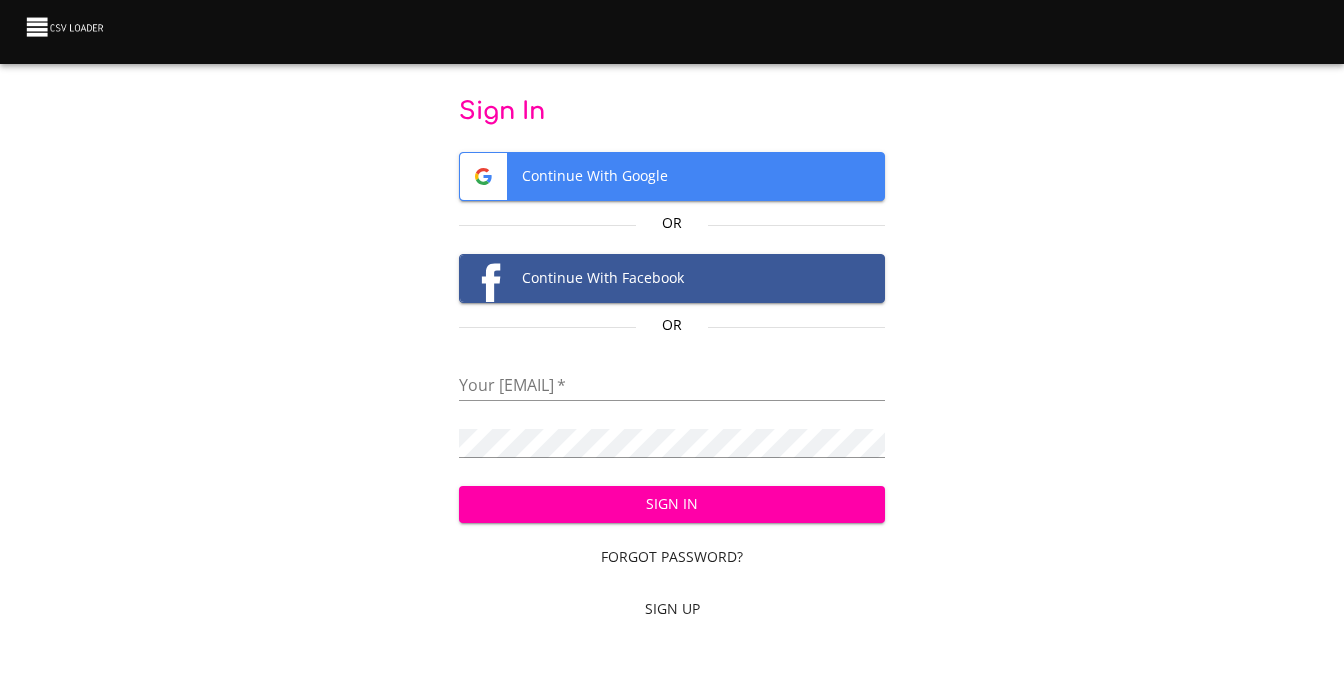 scroll, scrollTop: 0, scrollLeft: 0, axis: both 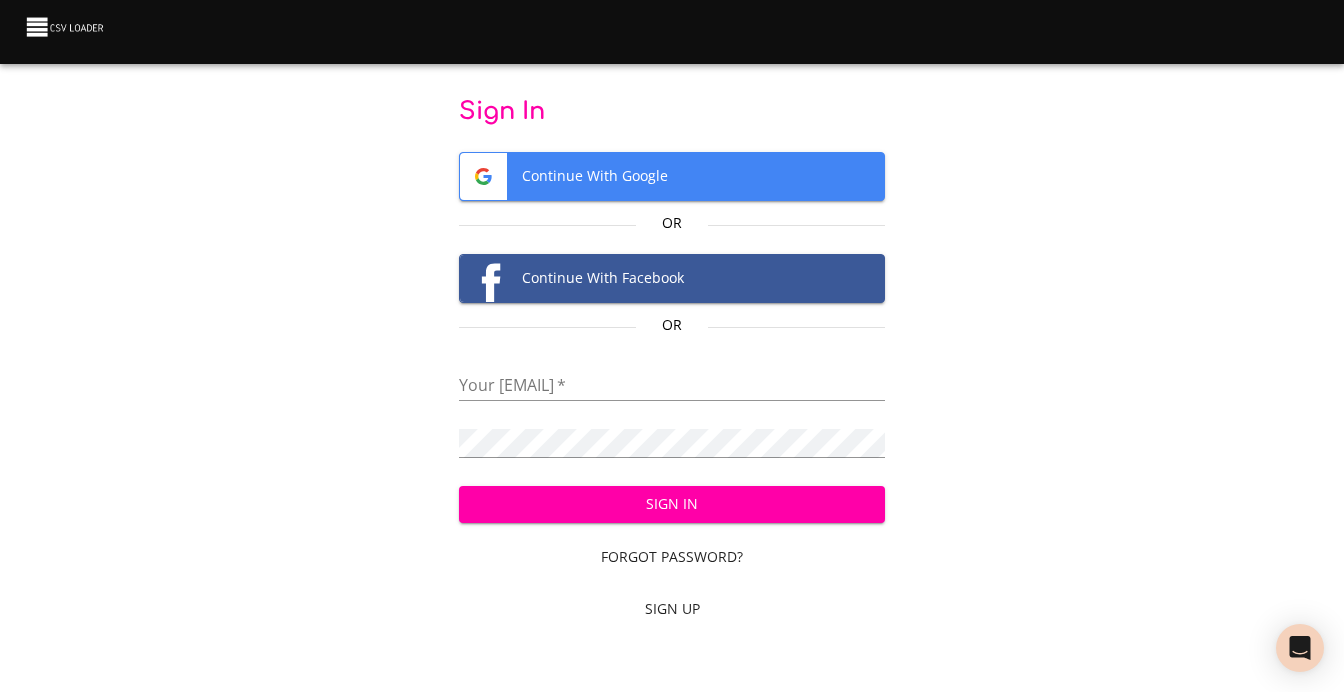 click on "Continue With Google" at bounding box center [672, 176] 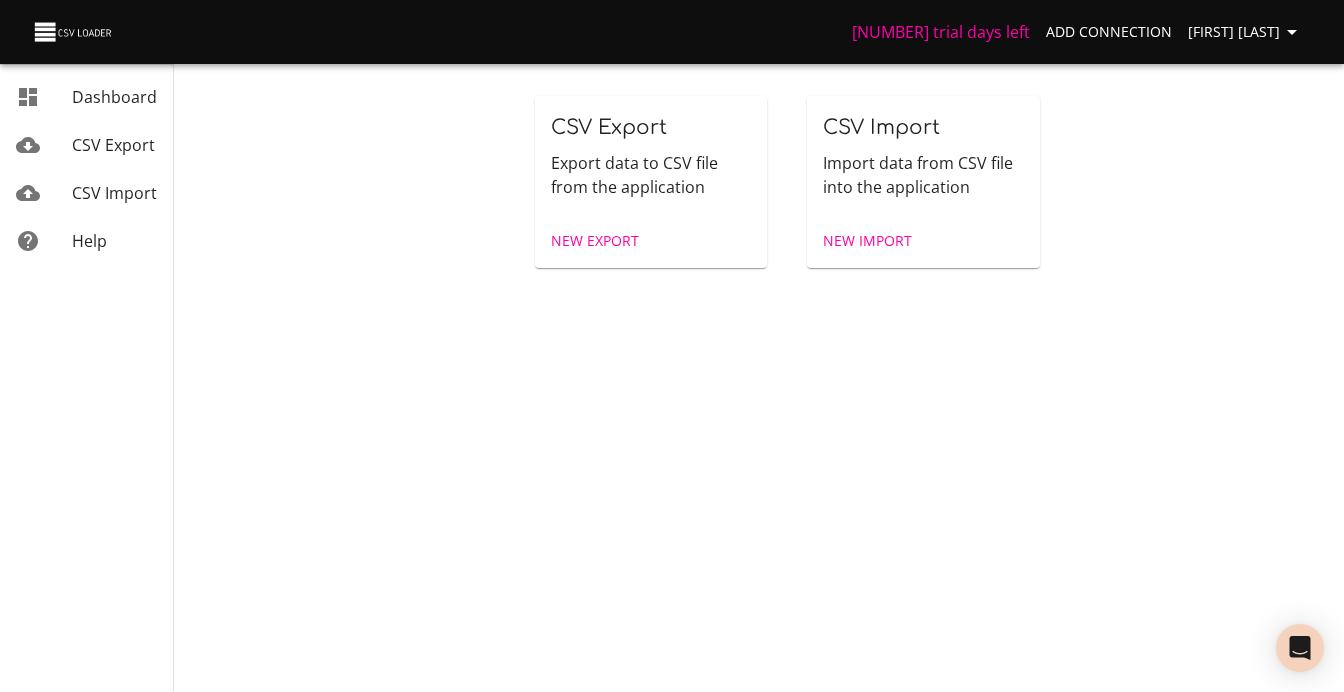 scroll, scrollTop: 0, scrollLeft: 0, axis: both 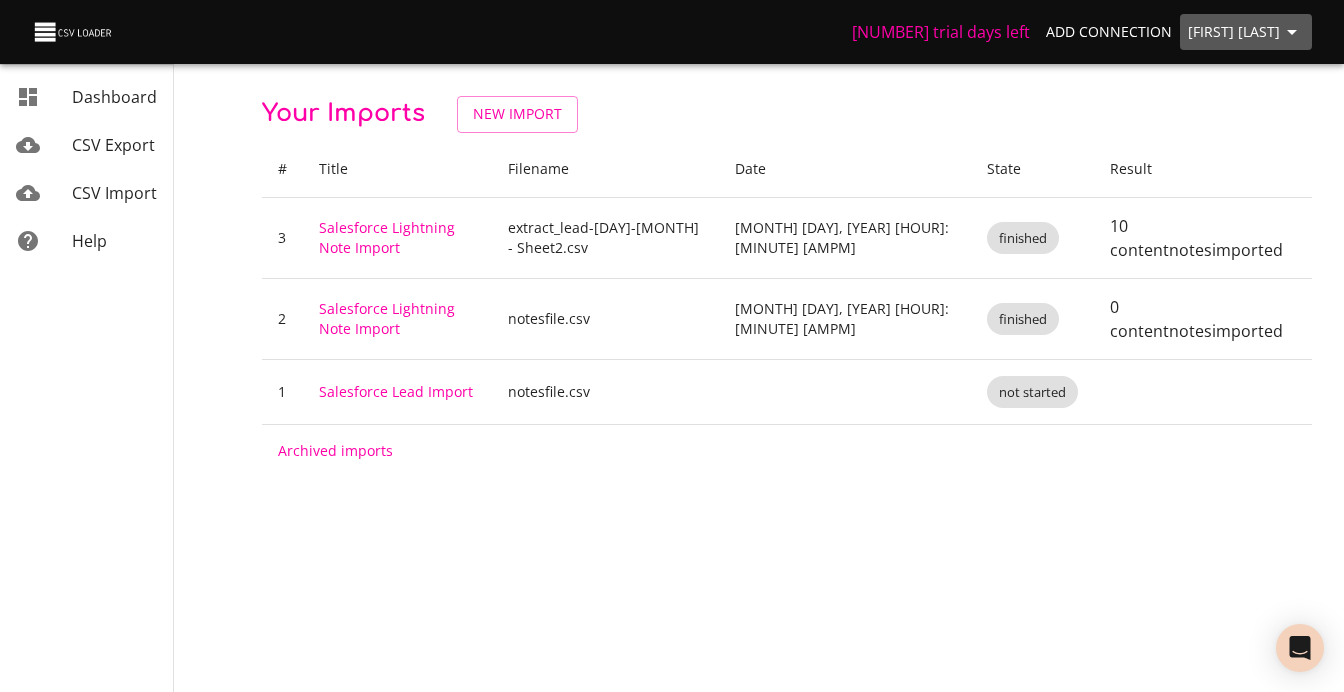 click on "[FIRST] [LAST]" at bounding box center (1246, 32) 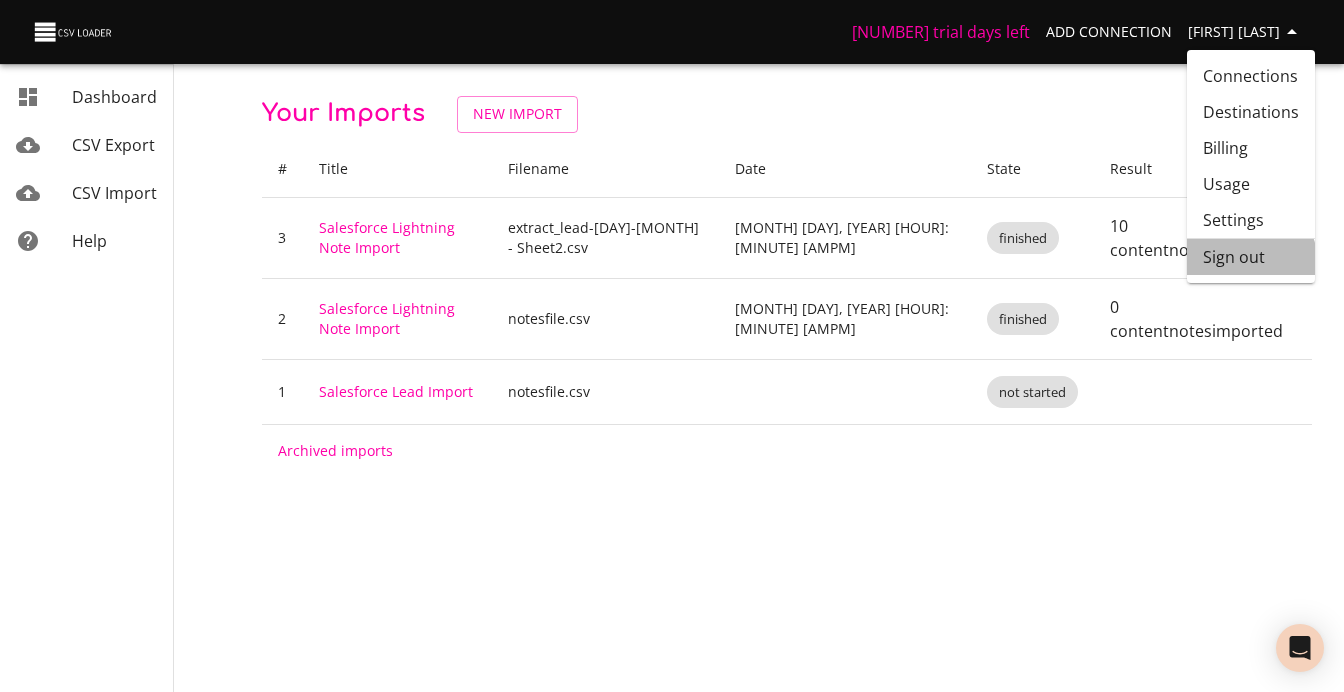 click on "Sign out" at bounding box center [1251, 257] 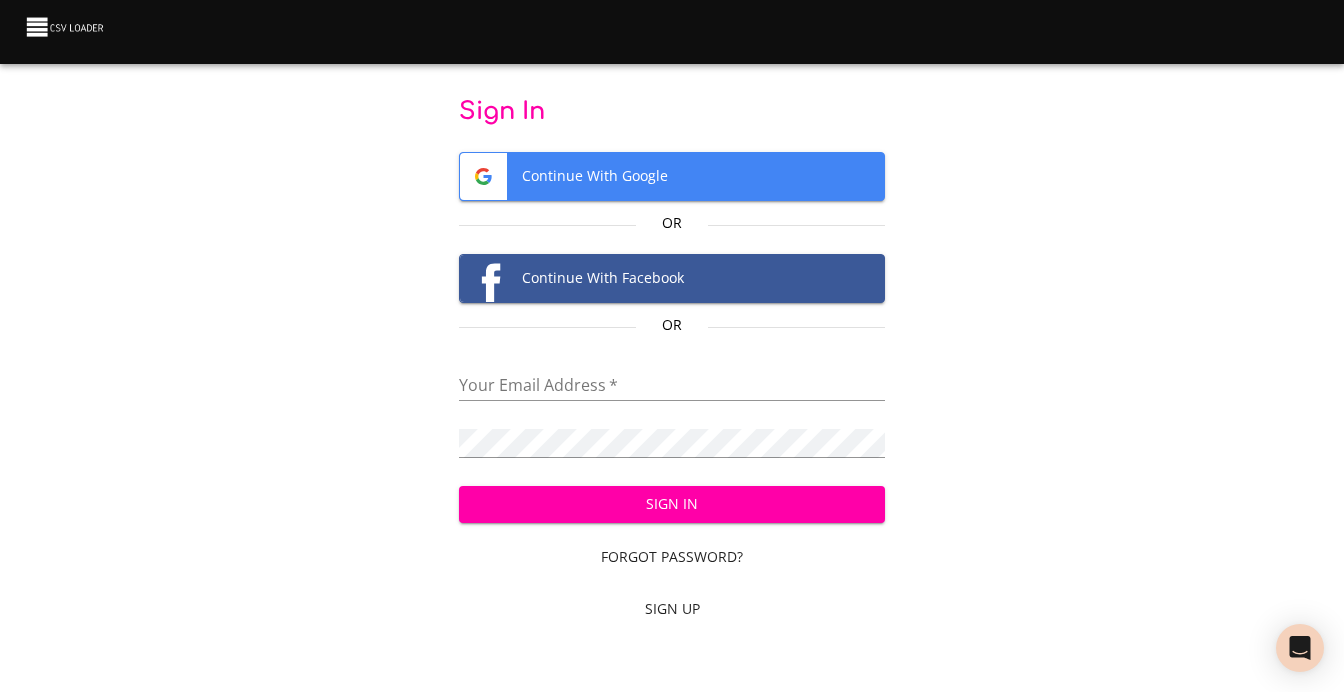 scroll, scrollTop: 0, scrollLeft: 0, axis: both 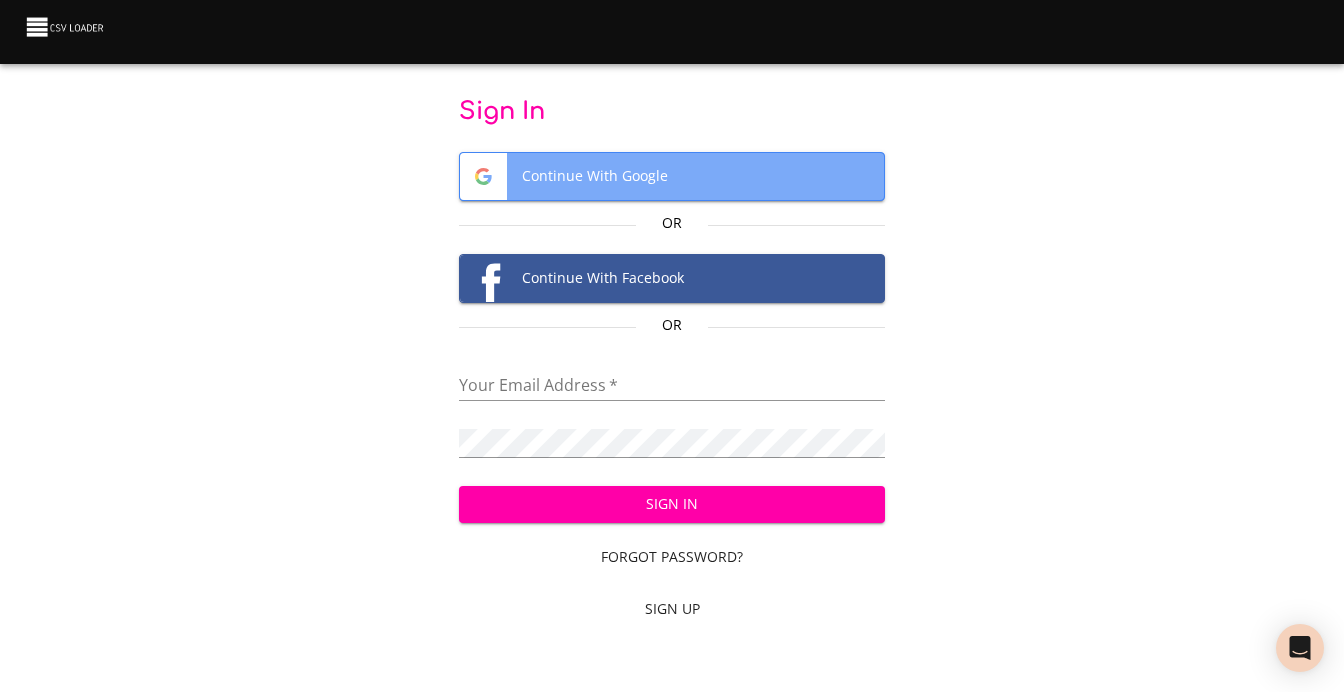 click on "Continue With Google" at bounding box center (672, 176) 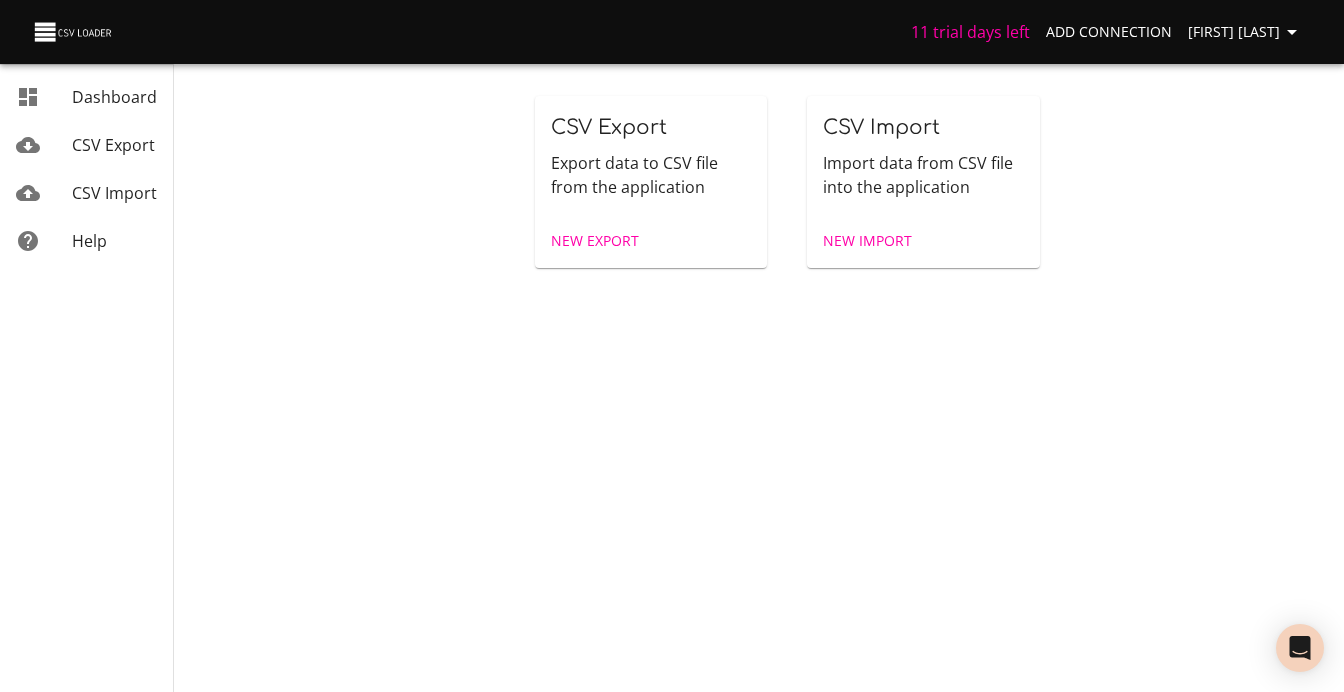 scroll, scrollTop: 0, scrollLeft: 0, axis: both 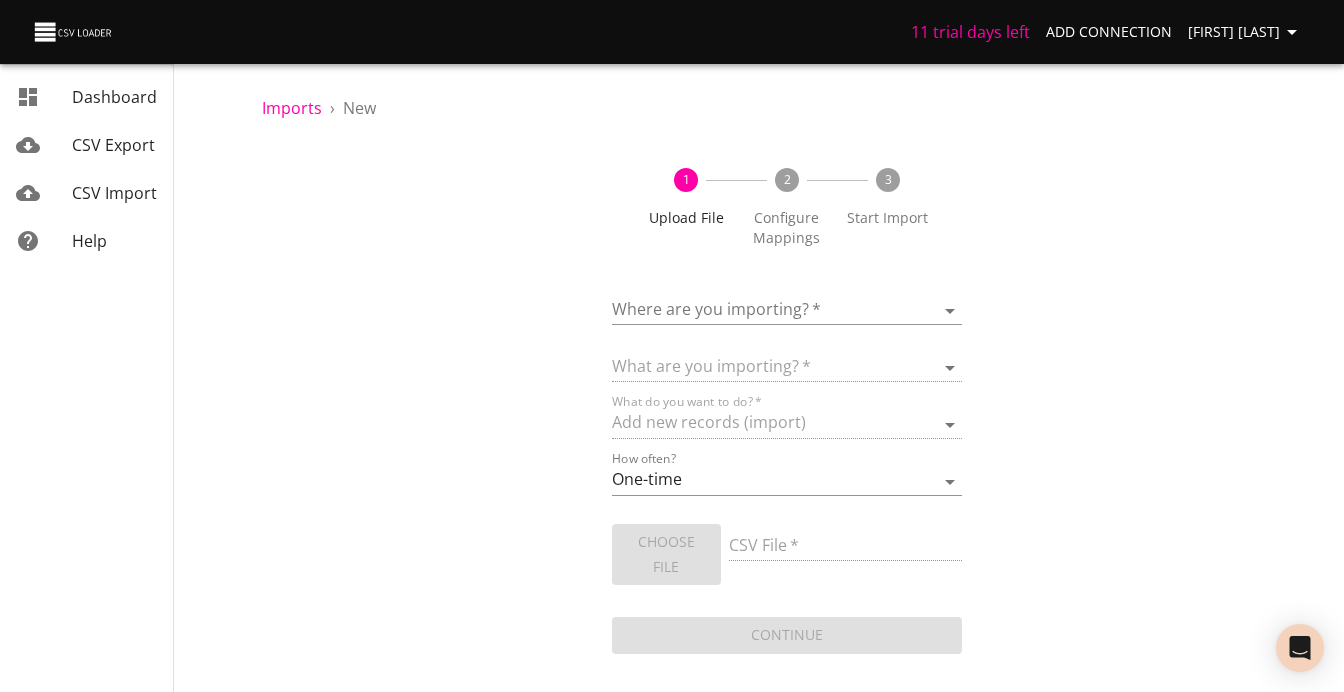 click on "Add Connection" at bounding box center [1109, 32] 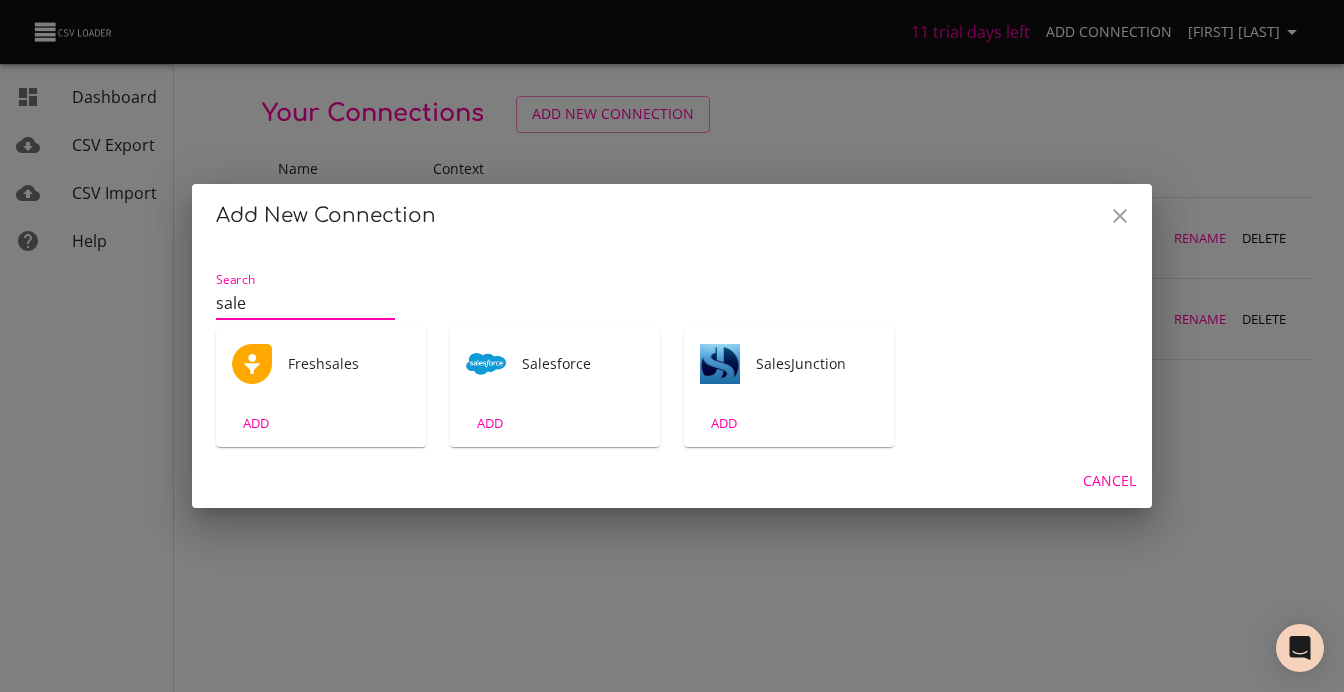 type on "sale" 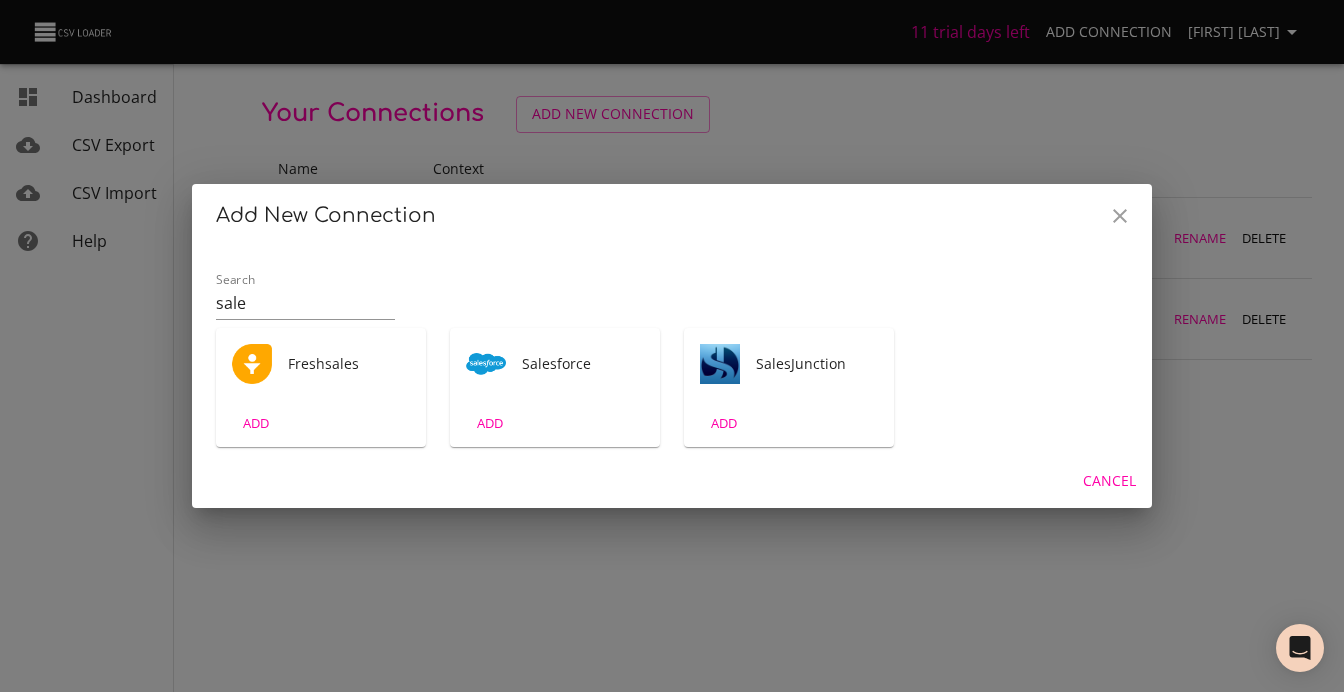 click on "Salesforce" at bounding box center [321, 364] 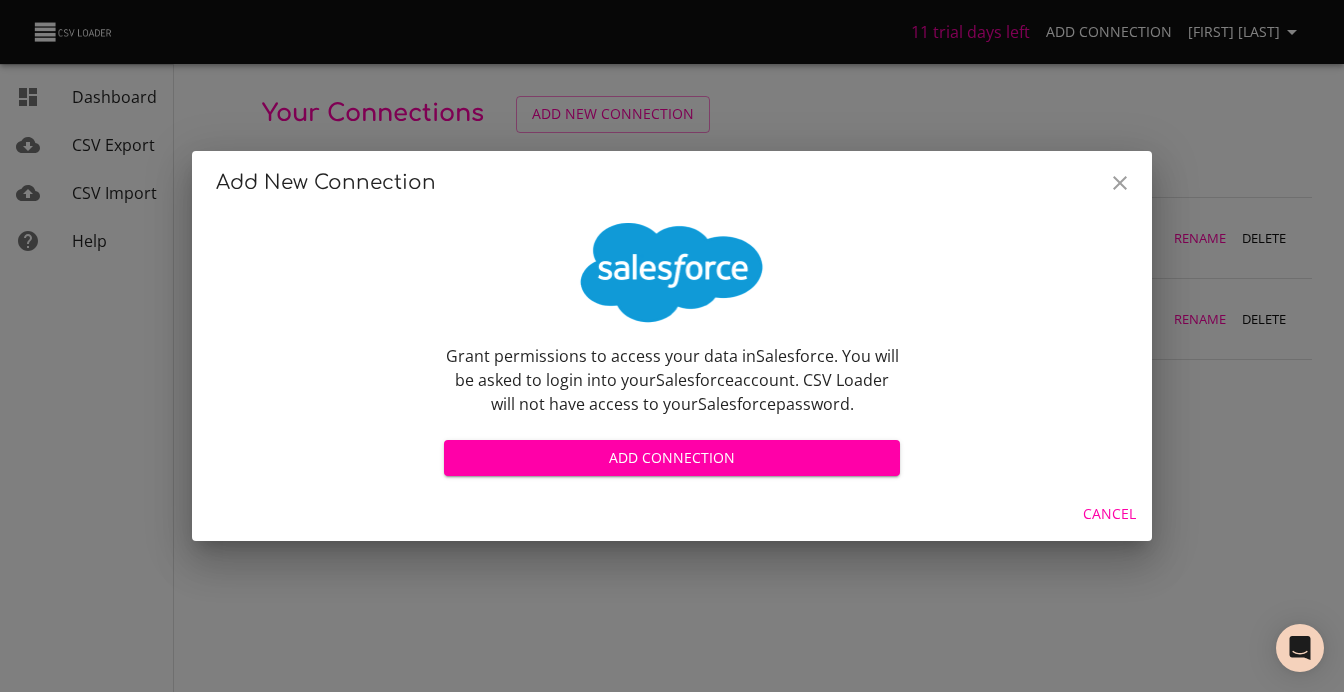 click on "Add Connection" at bounding box center [672, 458] 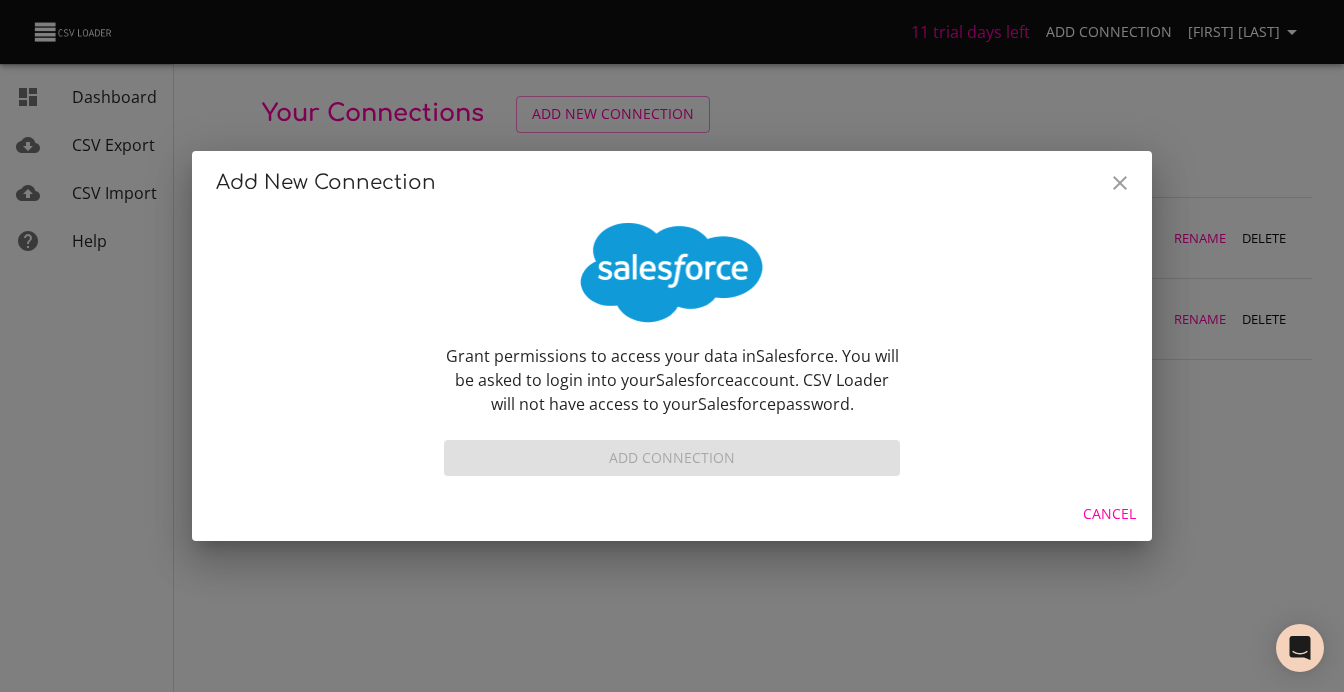 click on "Add New Connection Grant permissions to access your data in Salesforce . You will be asked to login into your Salesforce account. CSV Loader will not have access to your Salesforce password. Add Connection Cancel" at bounding box center (672, 346) 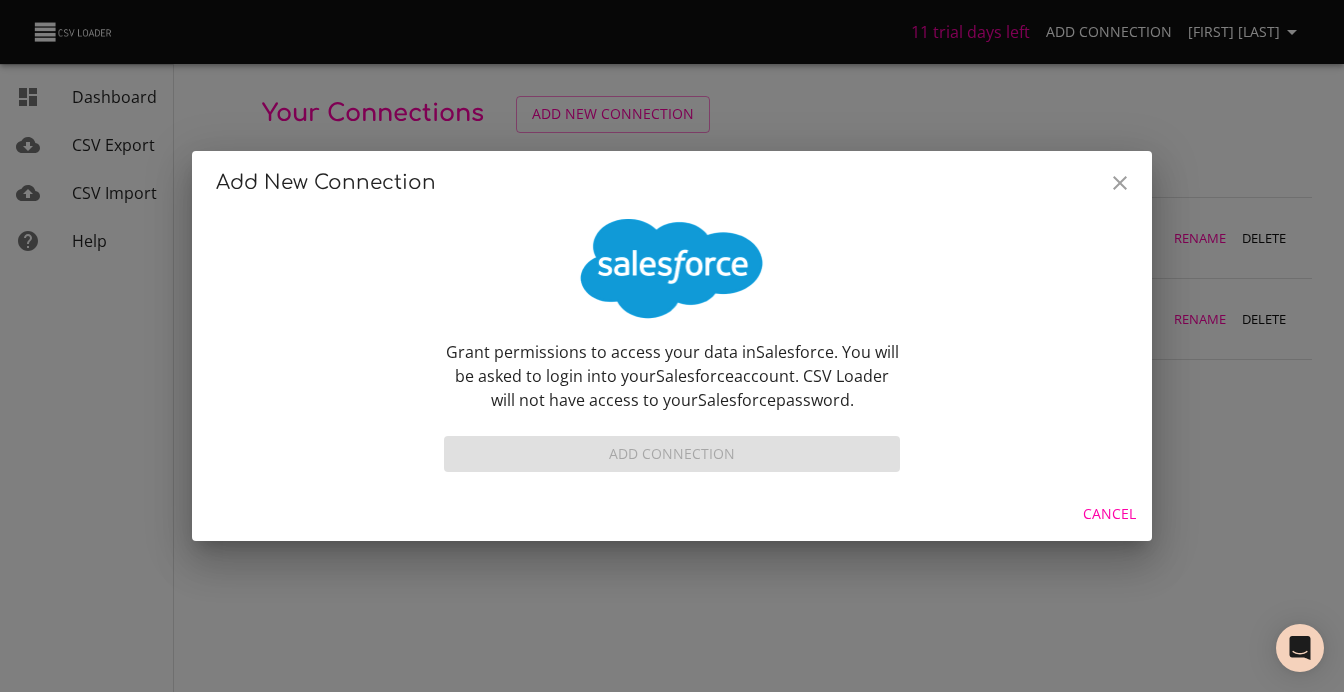 click on "Cancel" at bounding box center [1109, 514] 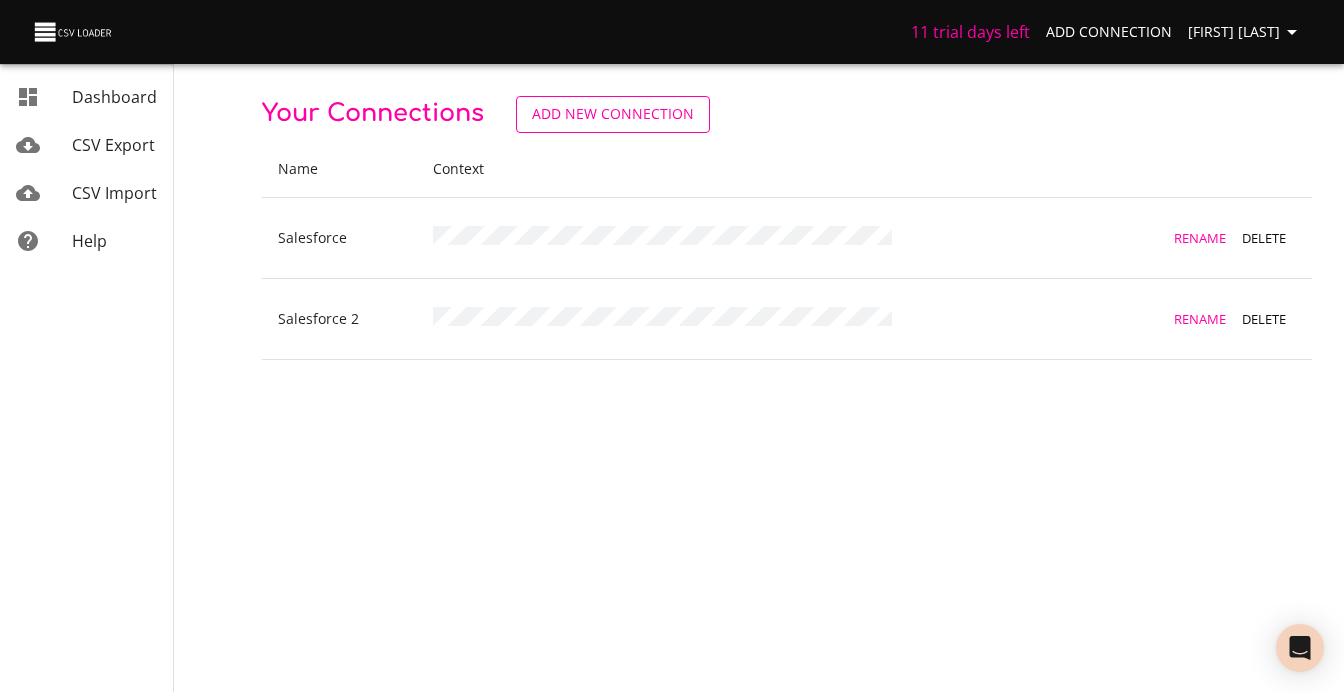 click on "Add New Connection" at bounding box center [613, 114] 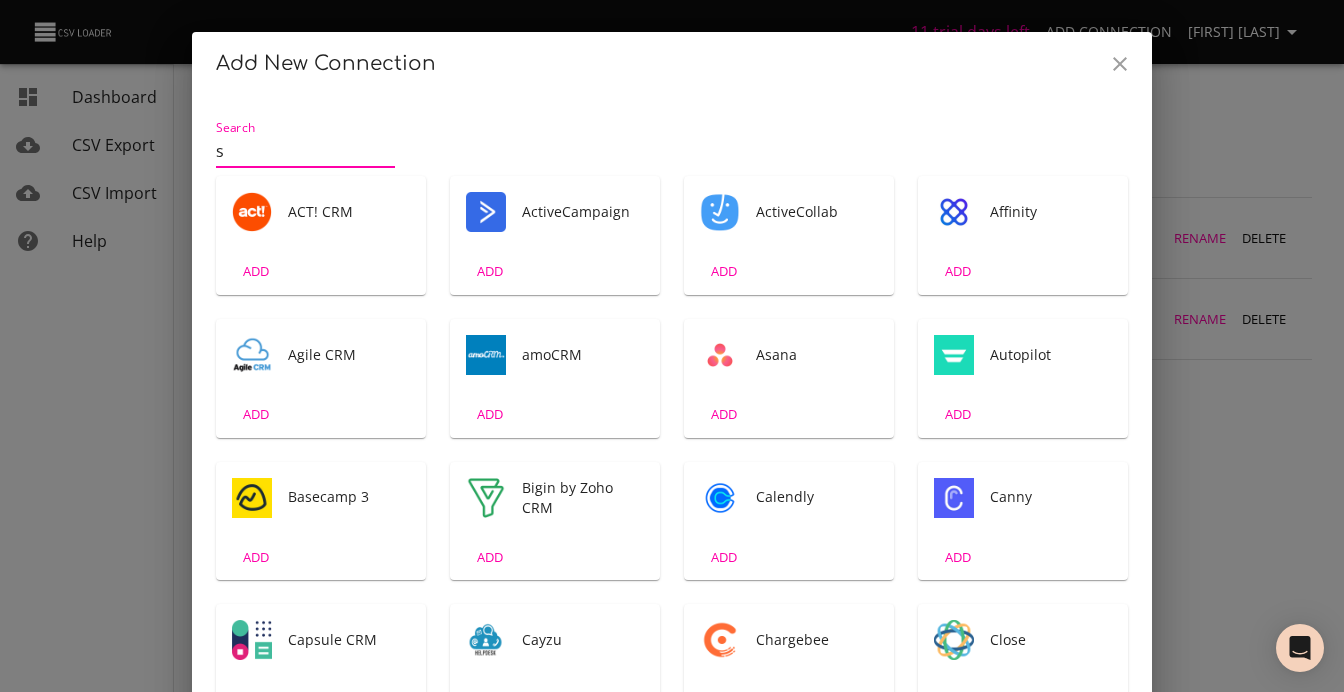 type on "sa" 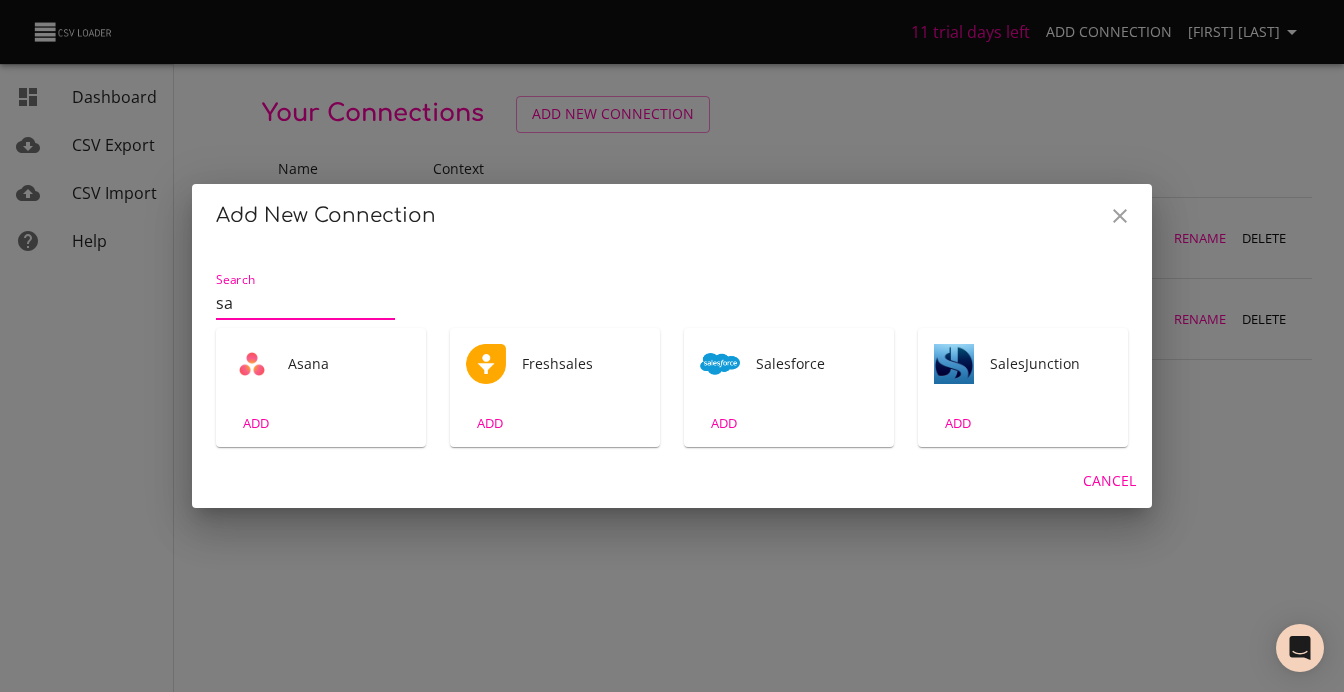 click on "Salesforce" at bounding box center [321, 364] 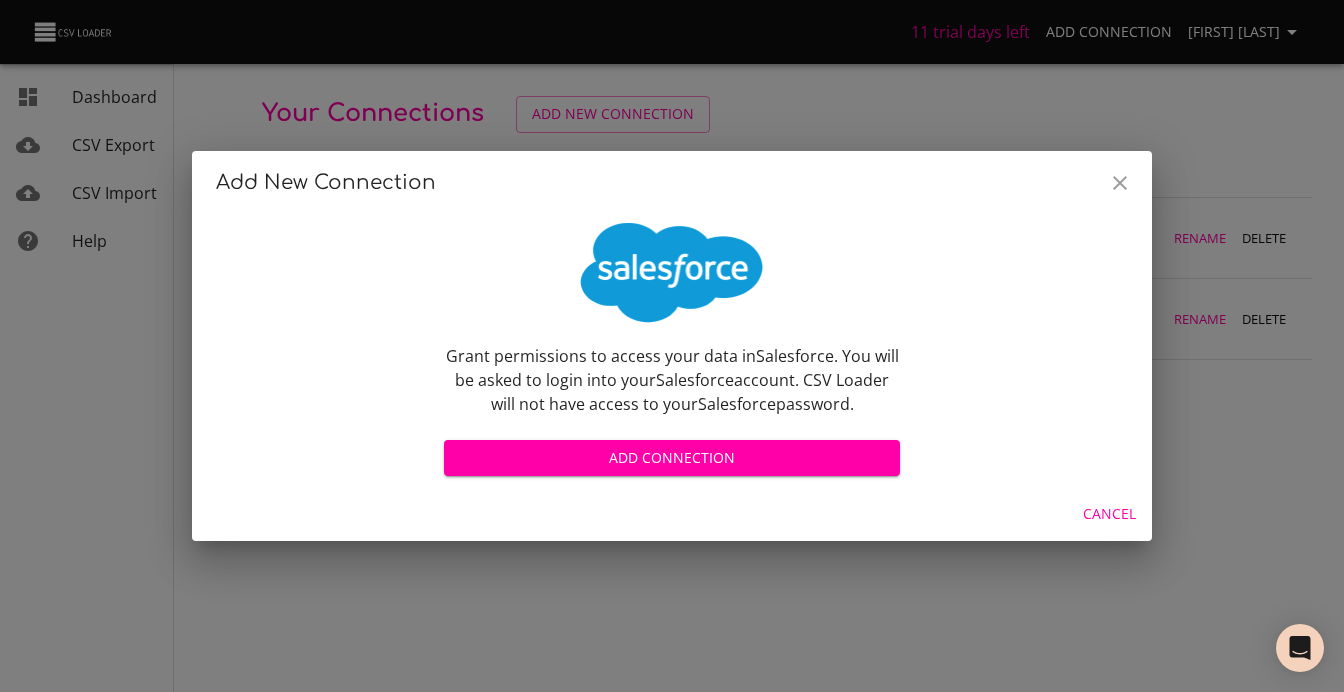 click on "Add Connection" at bounding box center (672, 458) 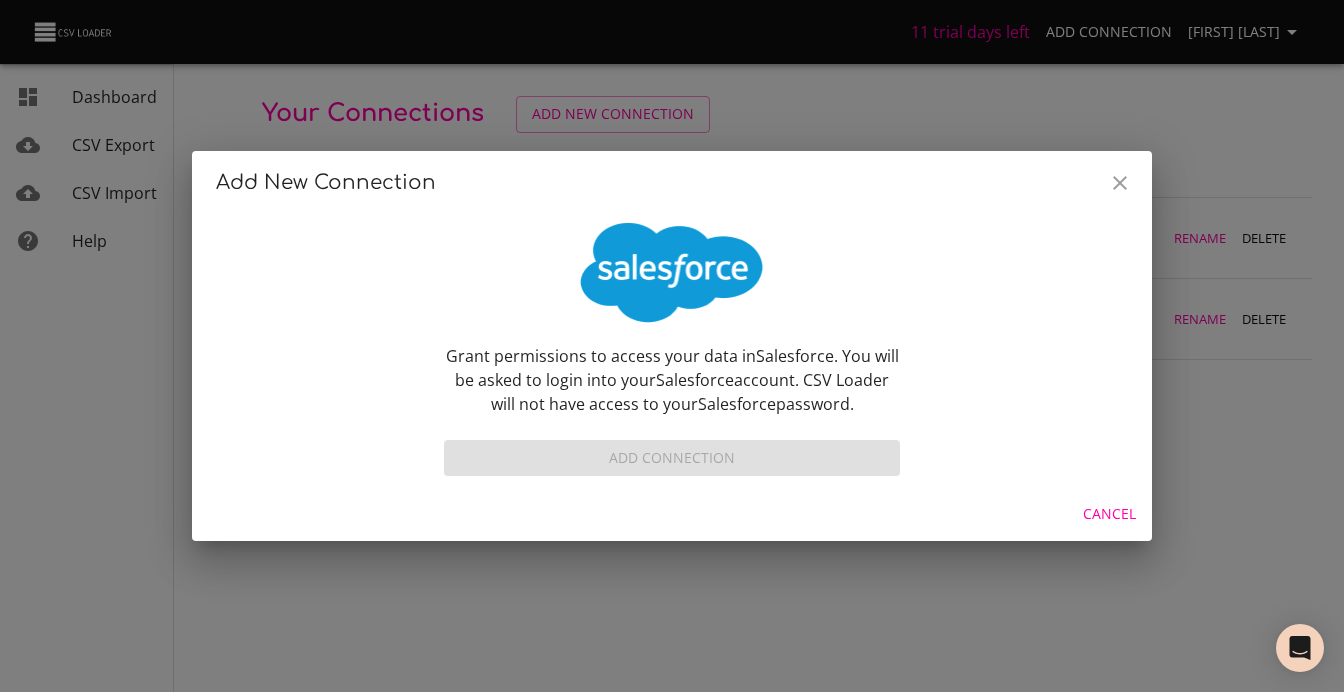 scroll, scrollTop: 4, scrollLeft: 0, axis: vertical 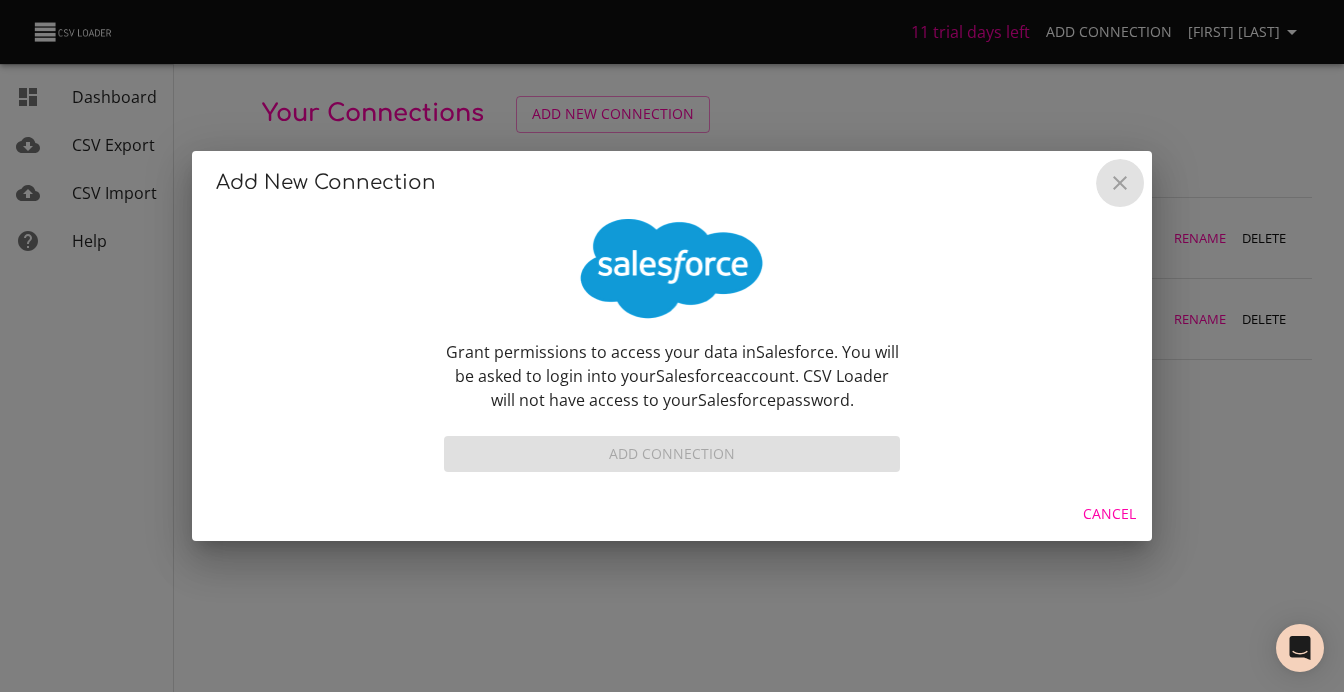 click at bounding box center (1120, 183) 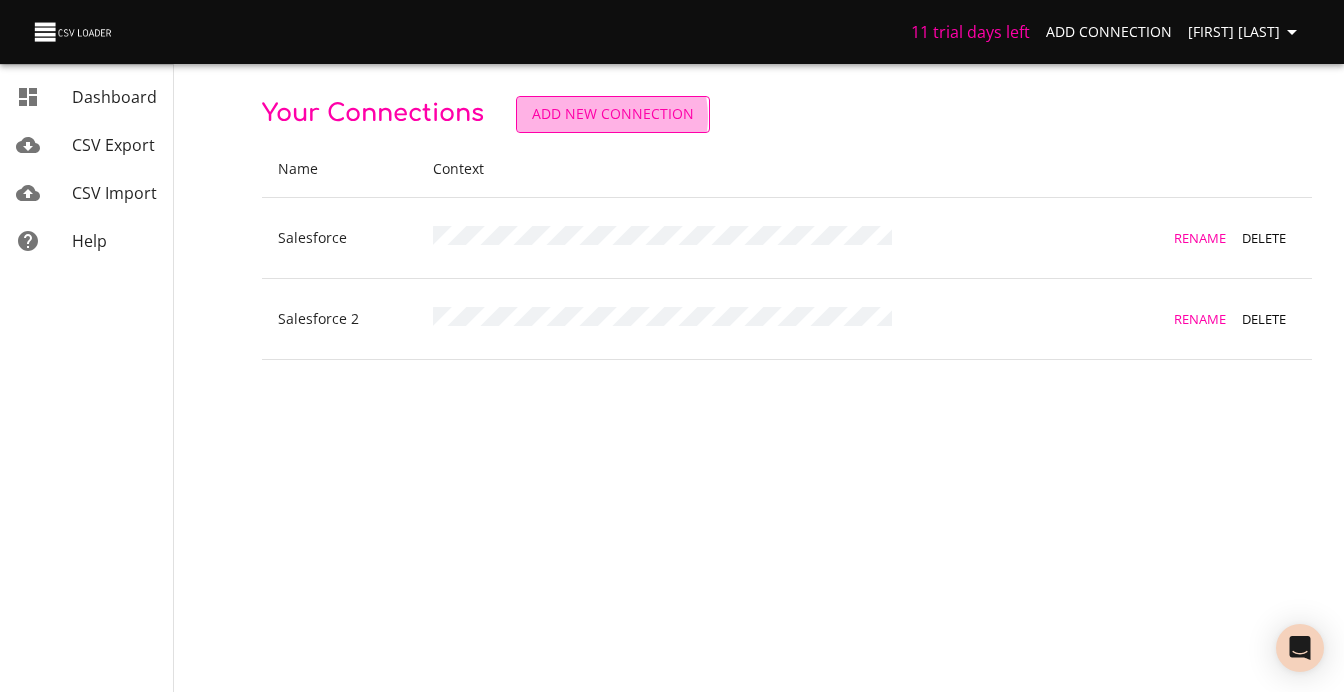 click on "Add New Connection" at bounding box center (613, 114) 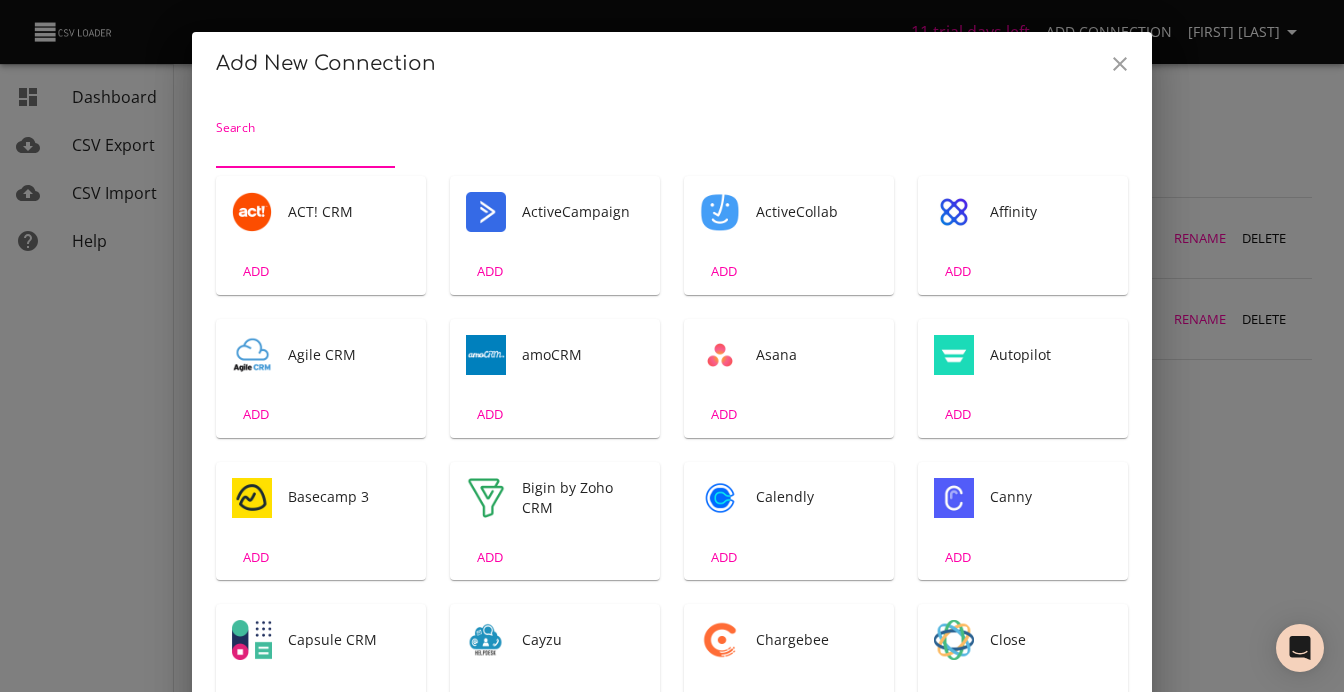 scroll, scrollTop: 4, scrollLeft: 0, axis: vertical 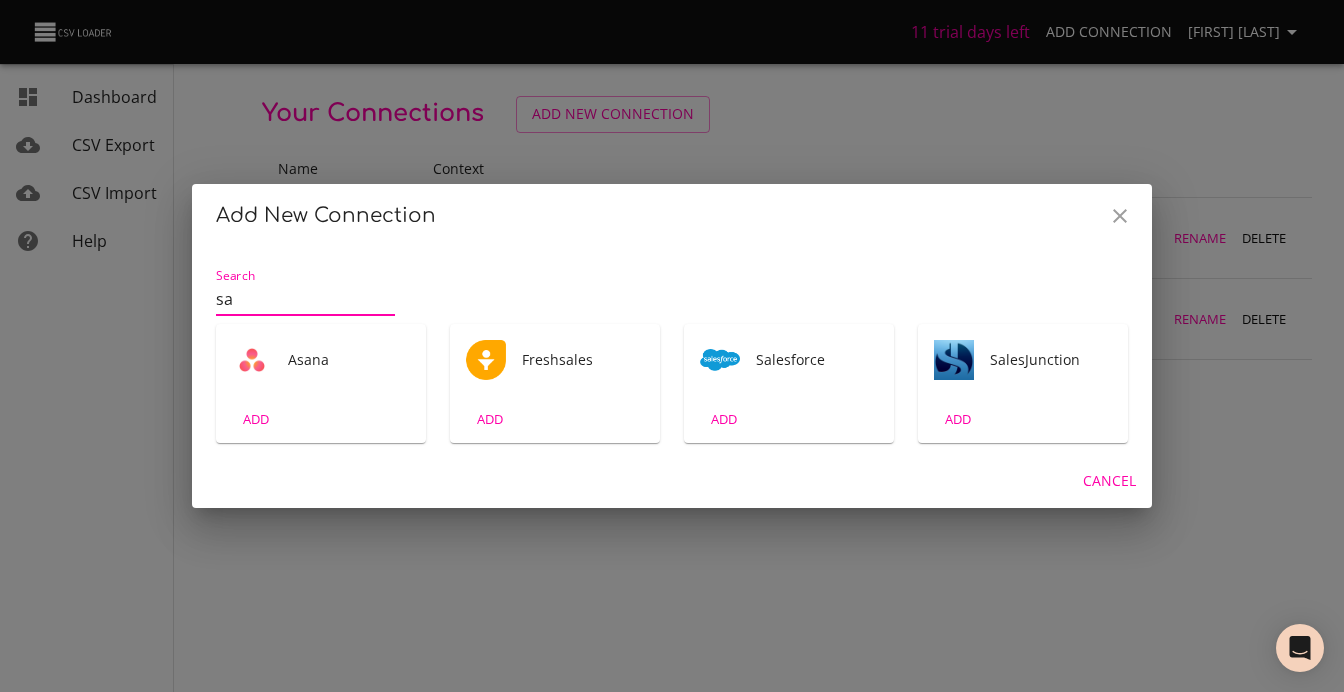 type on "sak" 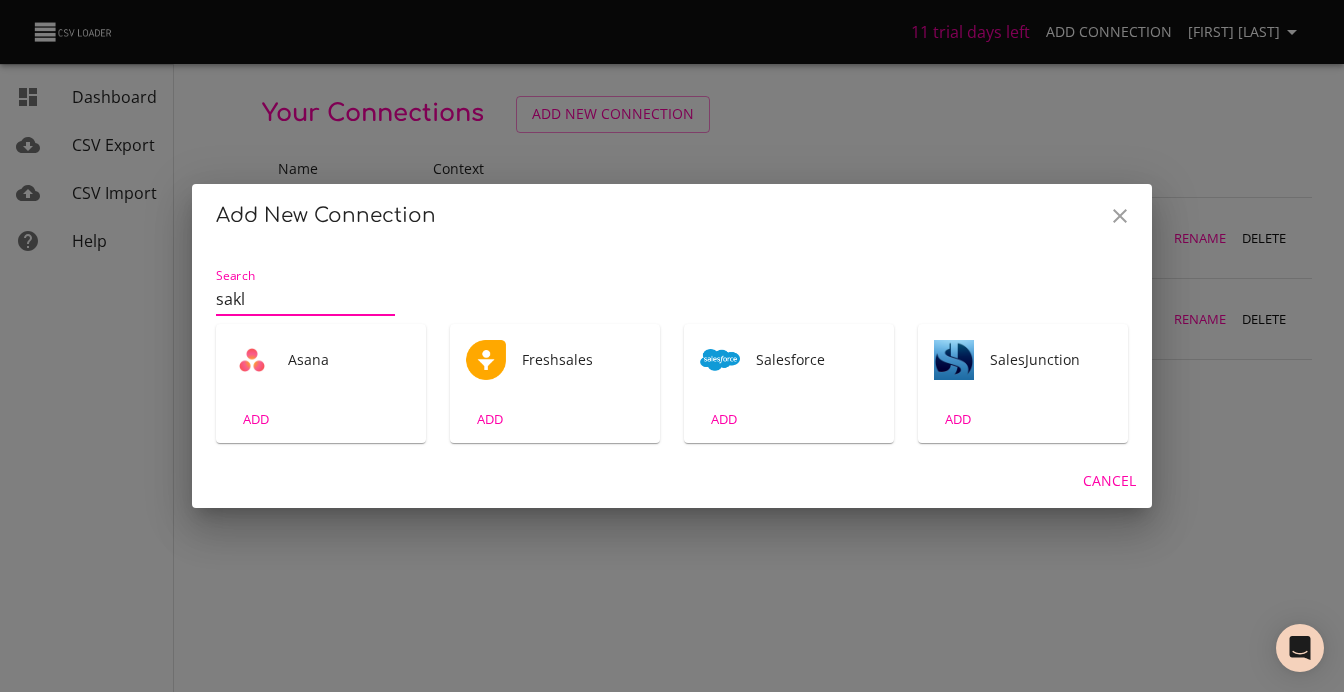 scroll, scrollTop: 0, scrollLeft: 0, axis: both 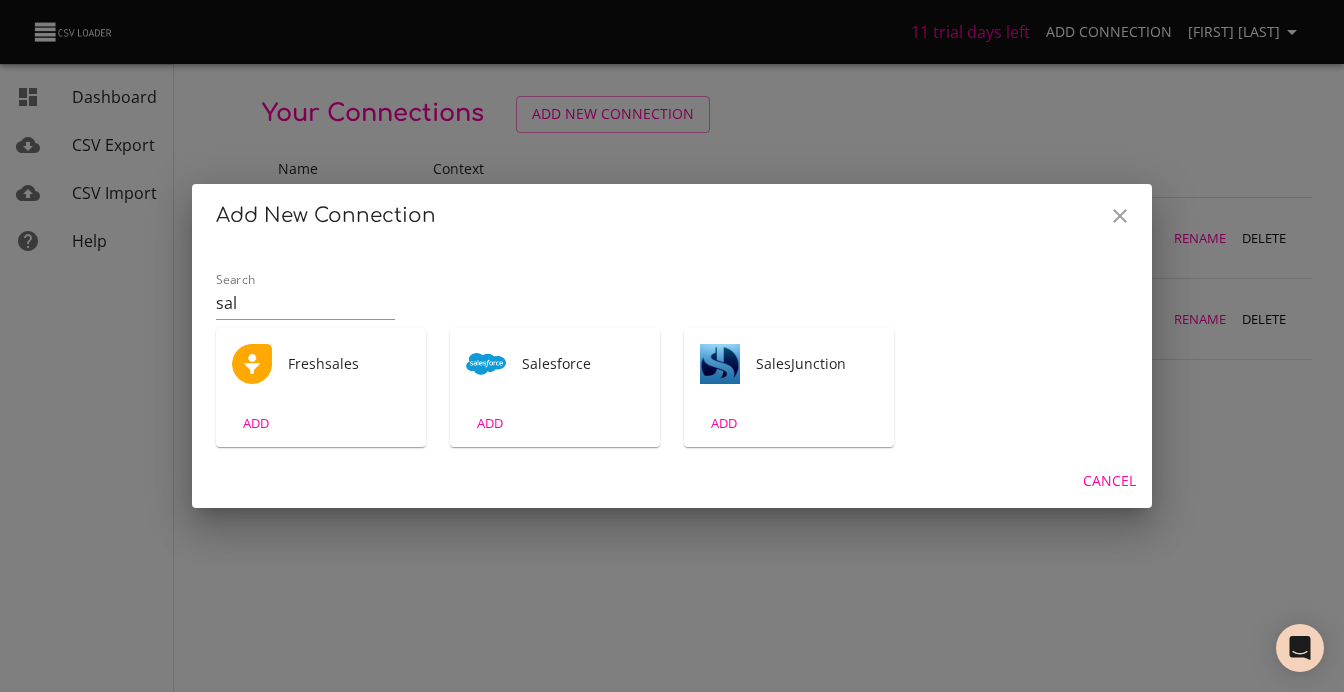 click on "ADD" at bounding box center (321, 423) 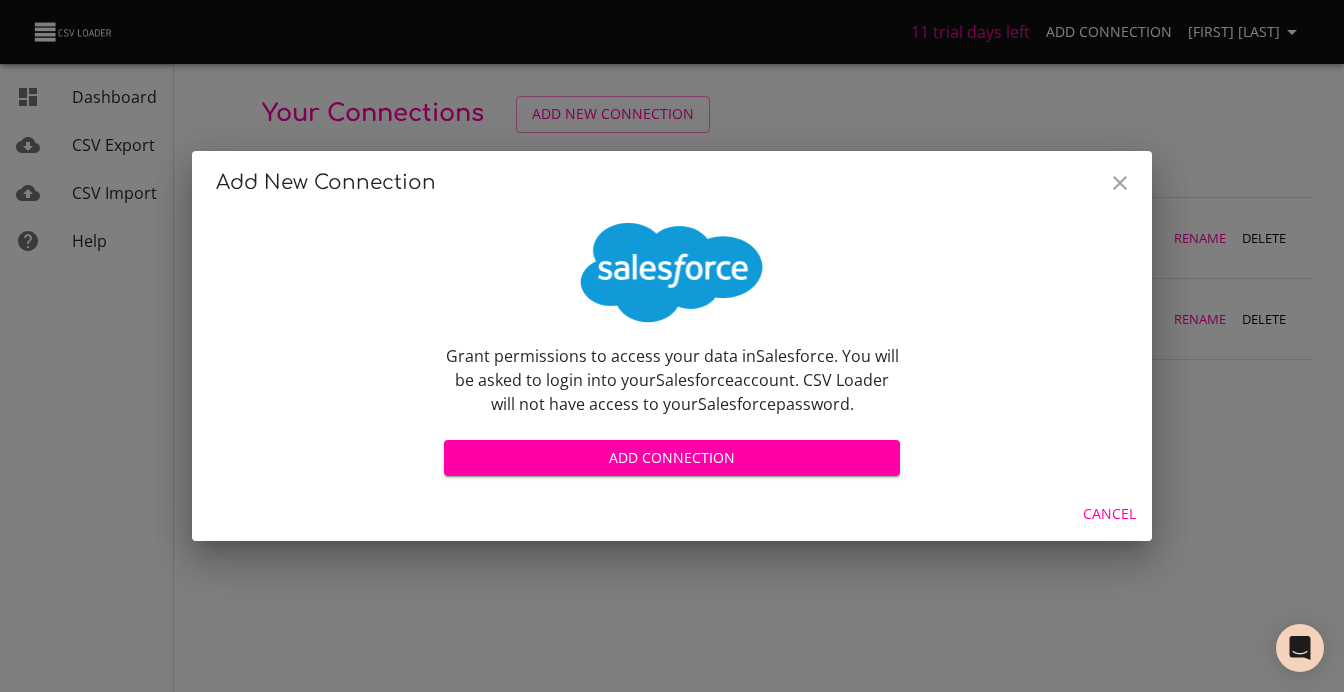 click on "Add Connection" at bounding box center (672, 458) 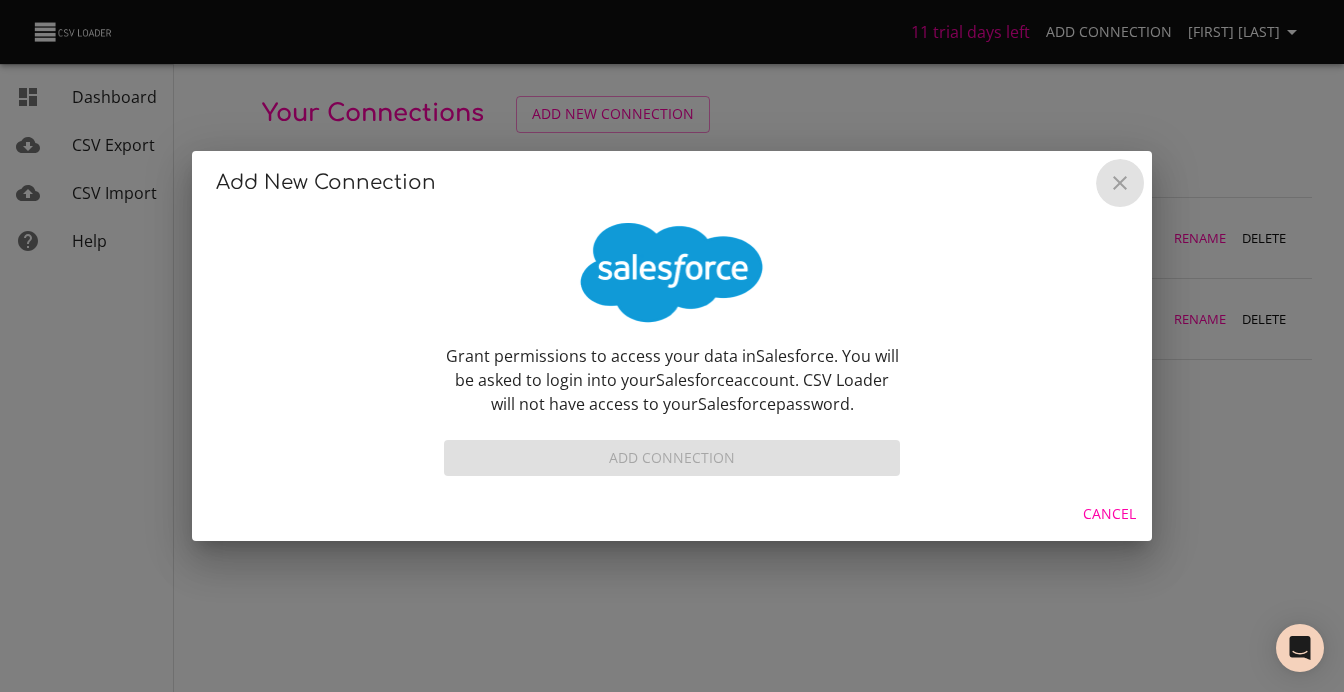 click at bounding box center (1120, 183) 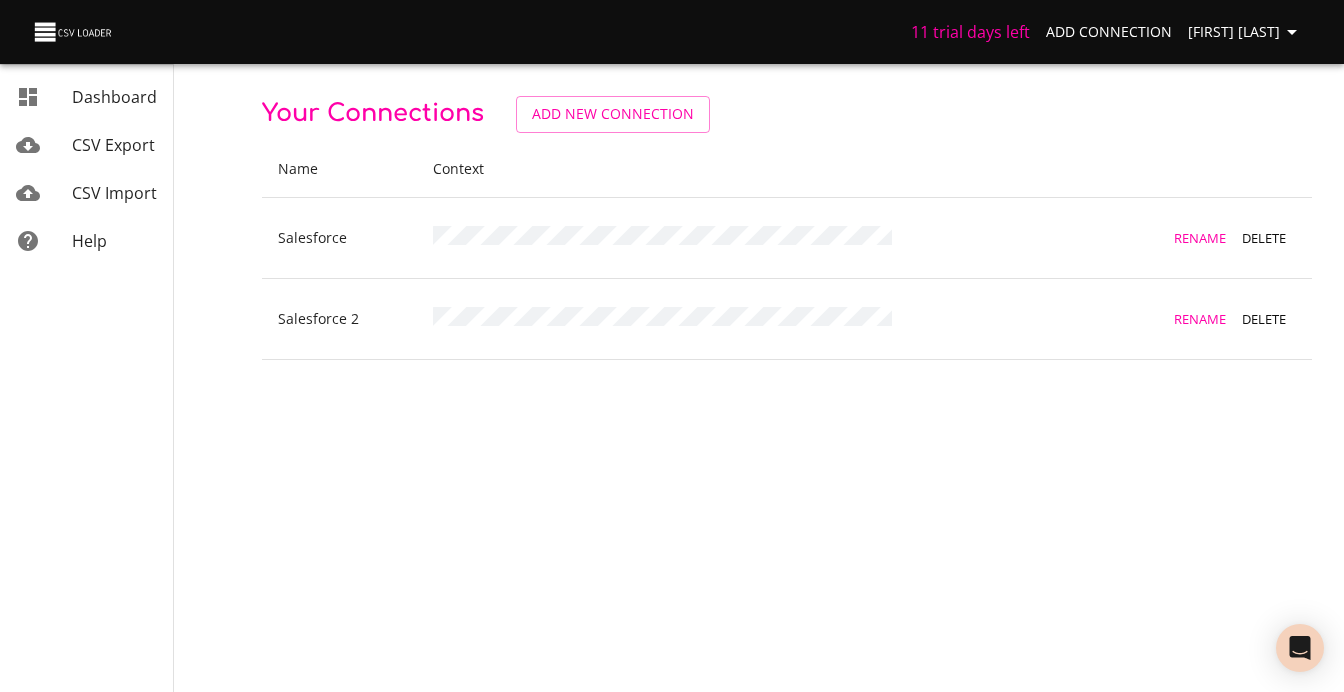 type 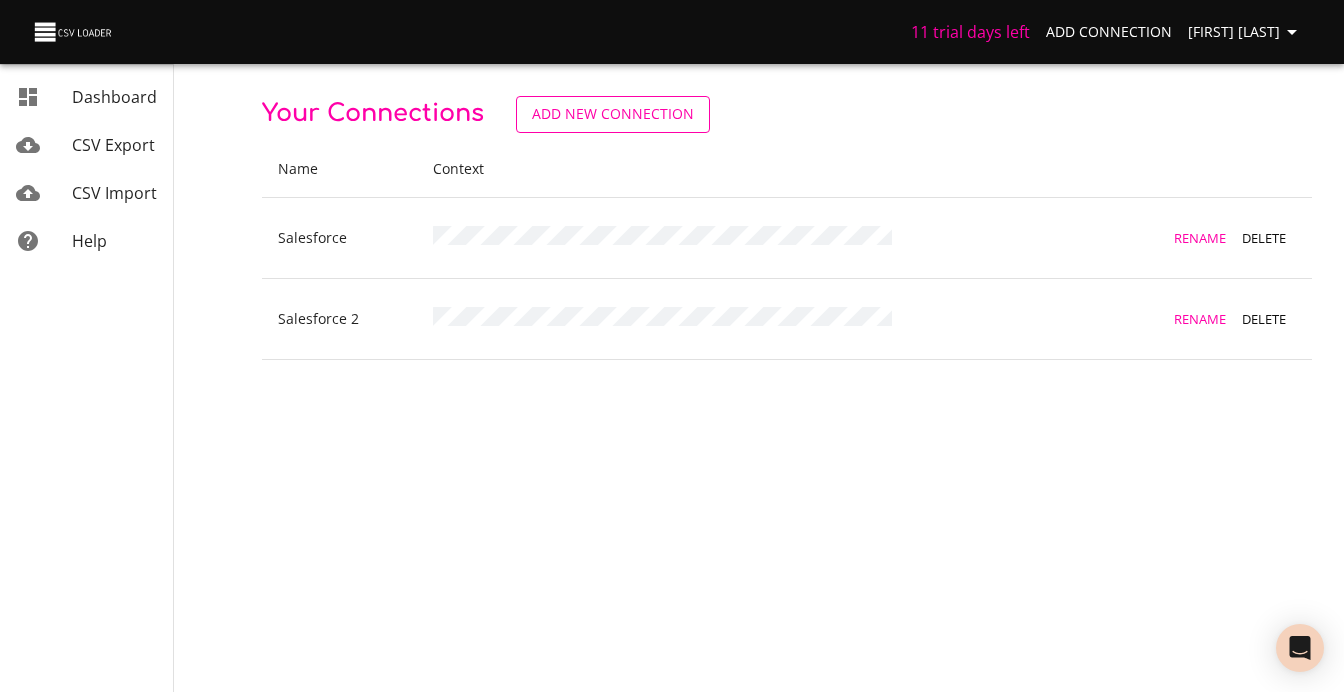 click on "Add New Connection" at bounding box center [613, 114] 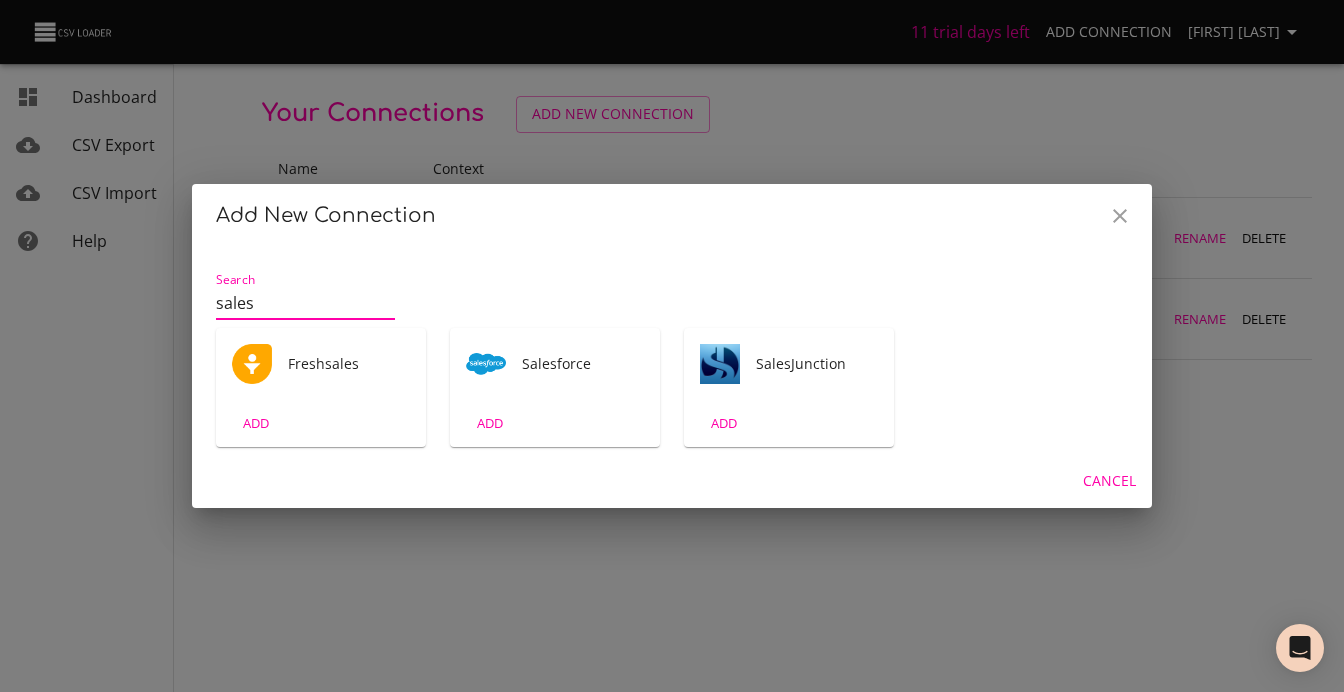 type on "sales" 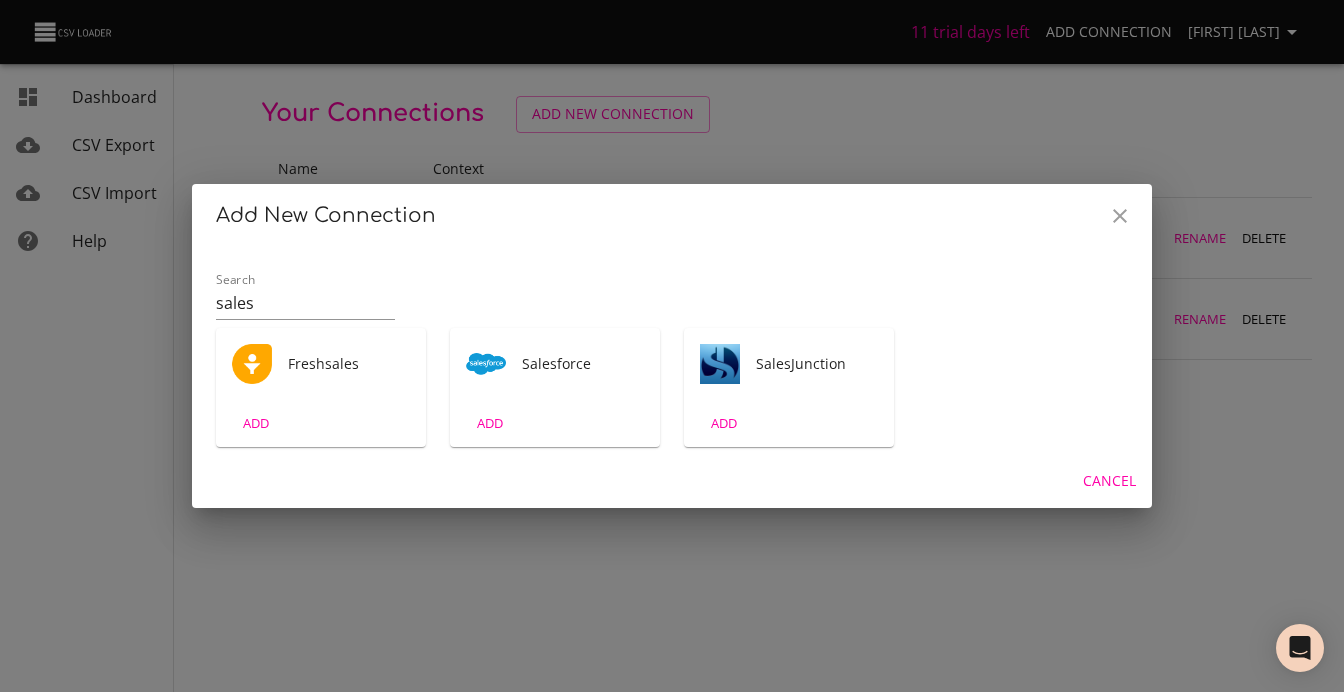 click on "Salesforce" at bounding box center [321, 364] 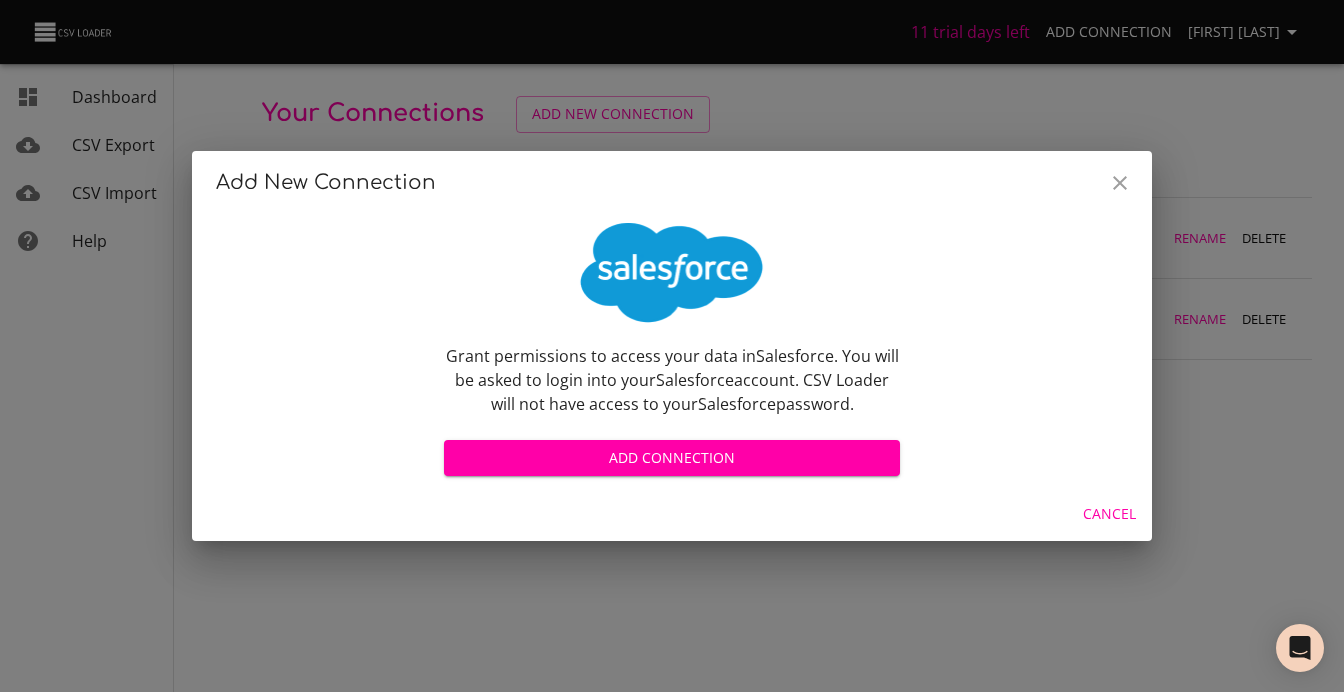 click on "Add Connection" at bounding box center [672, 458] 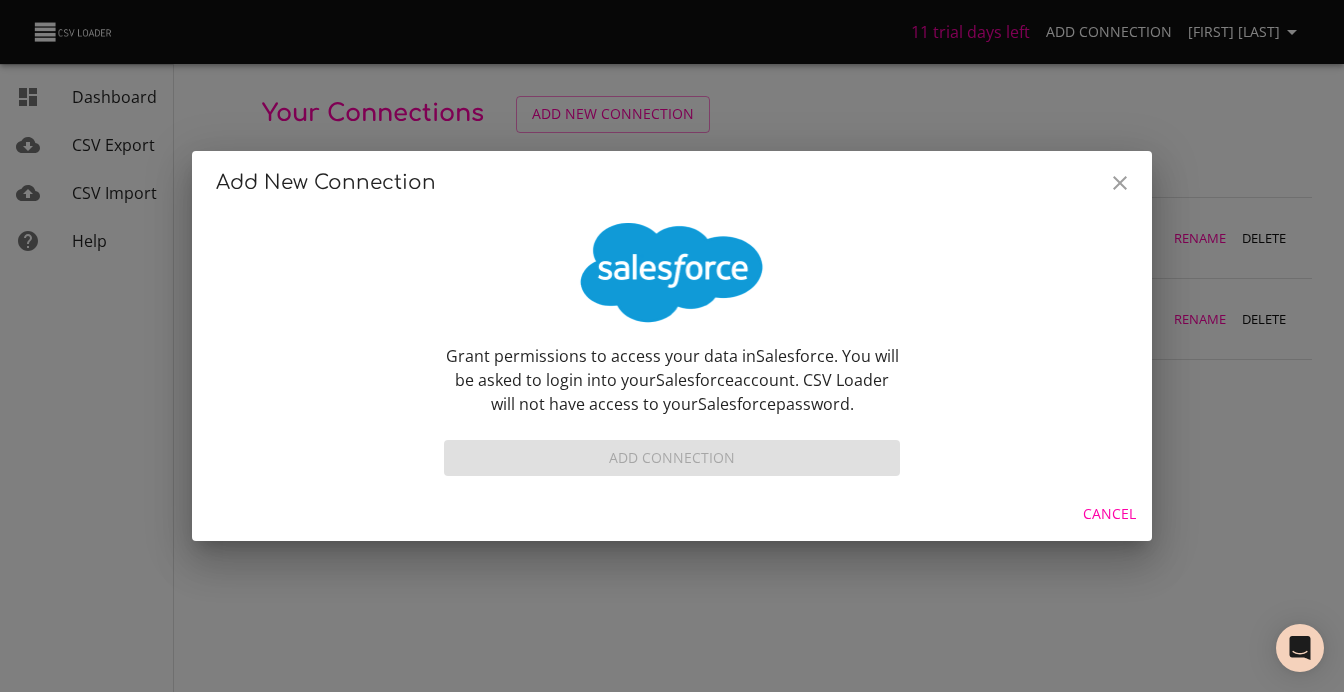 click on "Add New Connection Grant permissions to access your data in Salesforce . You will be asked to login into your Salesforce account. CSV Loader will not have access to your Salesforce password. Add Connection Cancel" at bounding box center (672, 346) 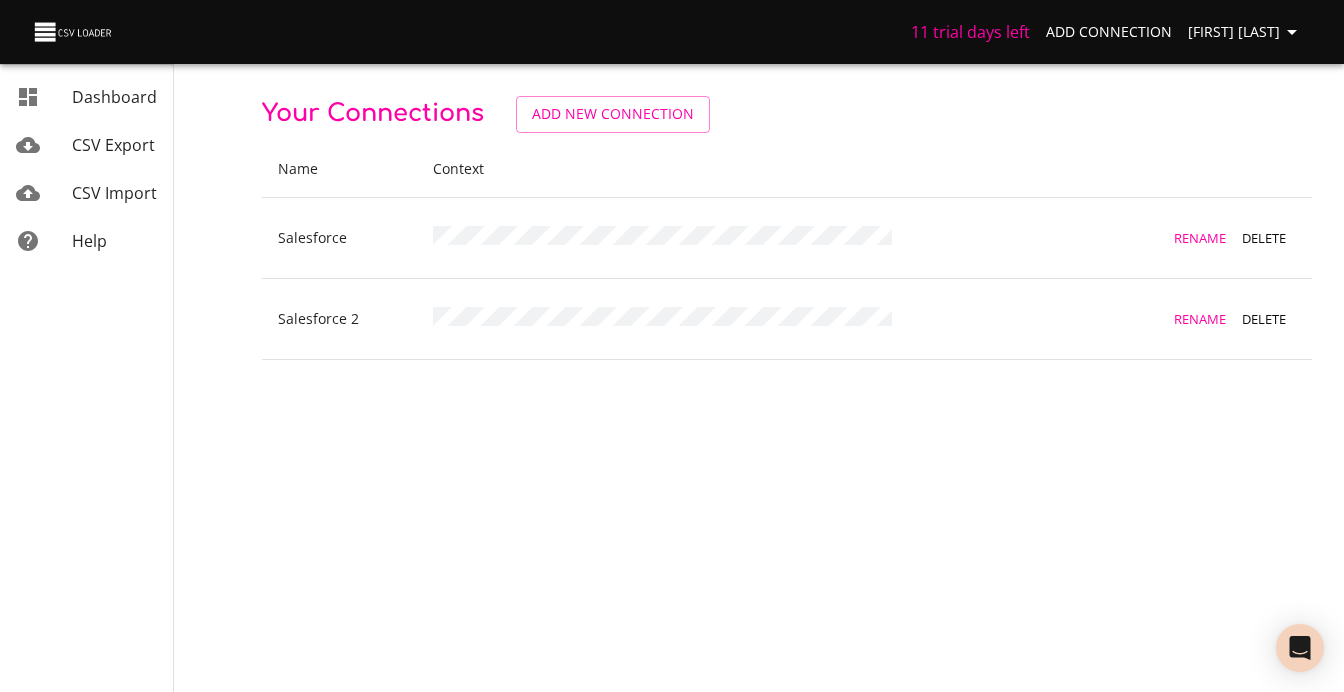 click on "[FIRST] [LAST]" at bounding box center (1246, 32) 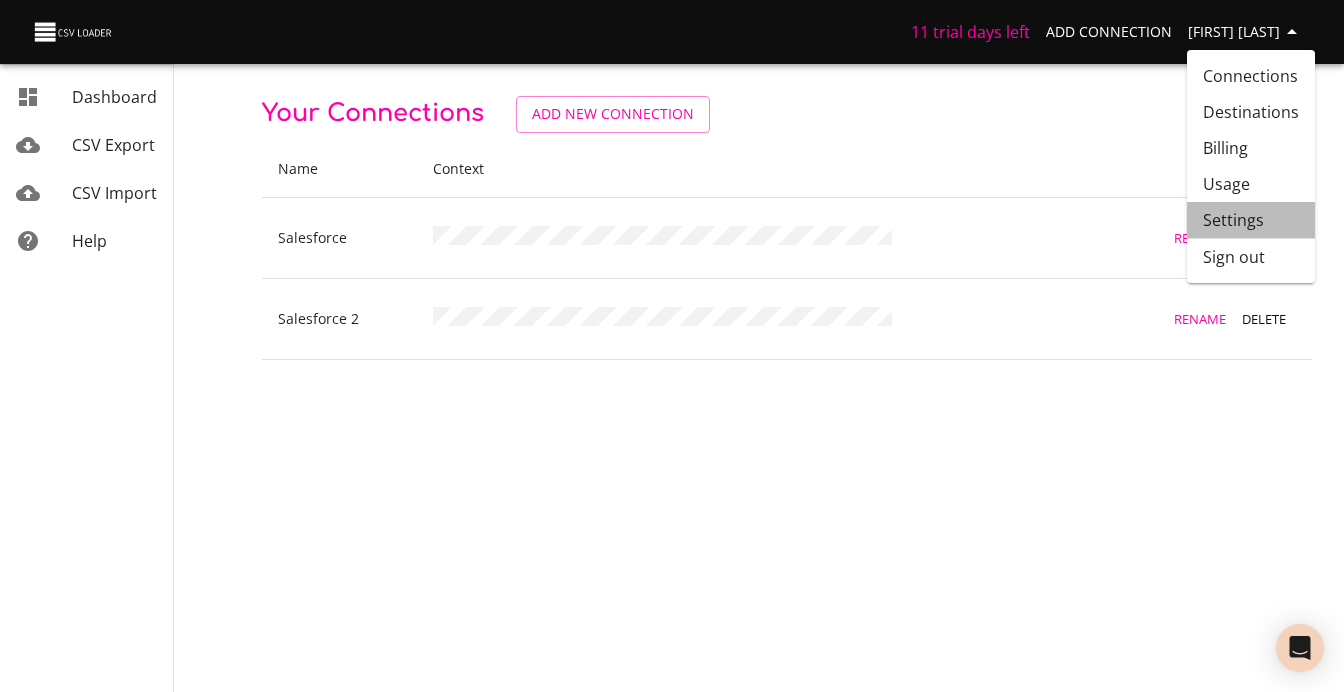 click on "Settings" at bounding box center (1251, 220) 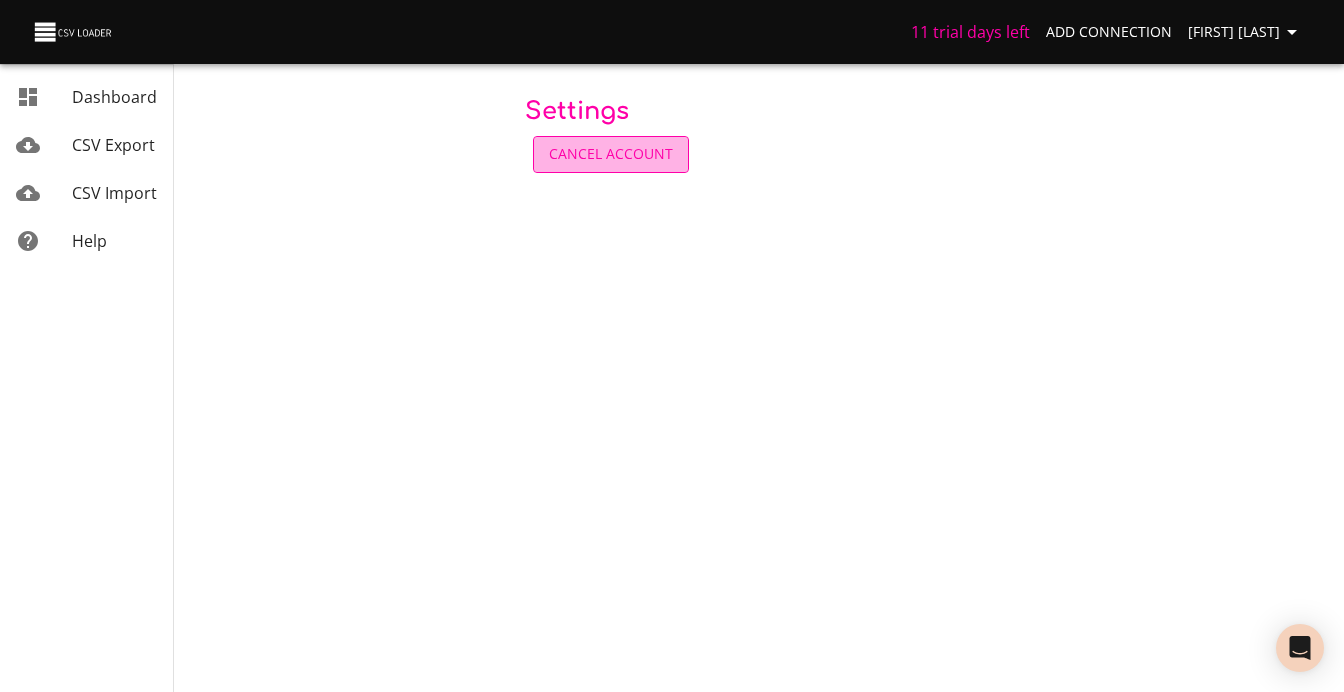 click on "Cancel Account" at bounding box center (611, 154) 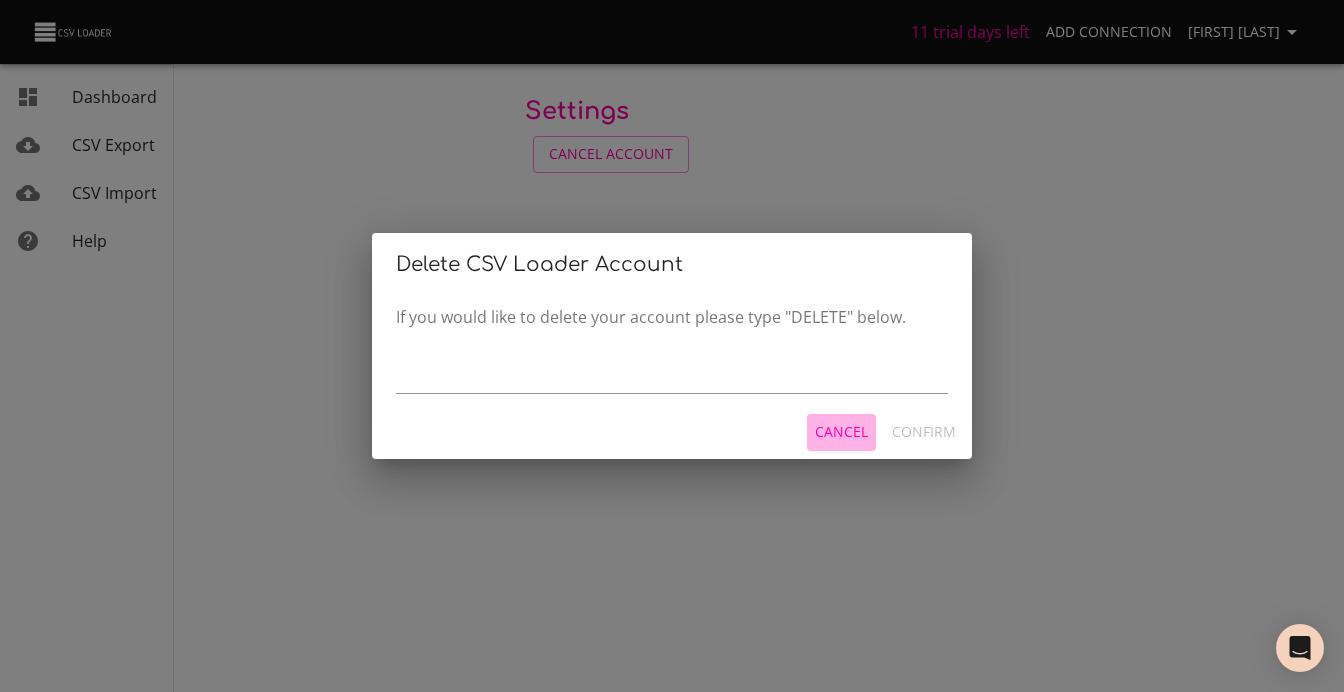 click on "Cancel" at bounding box center (841, 432) 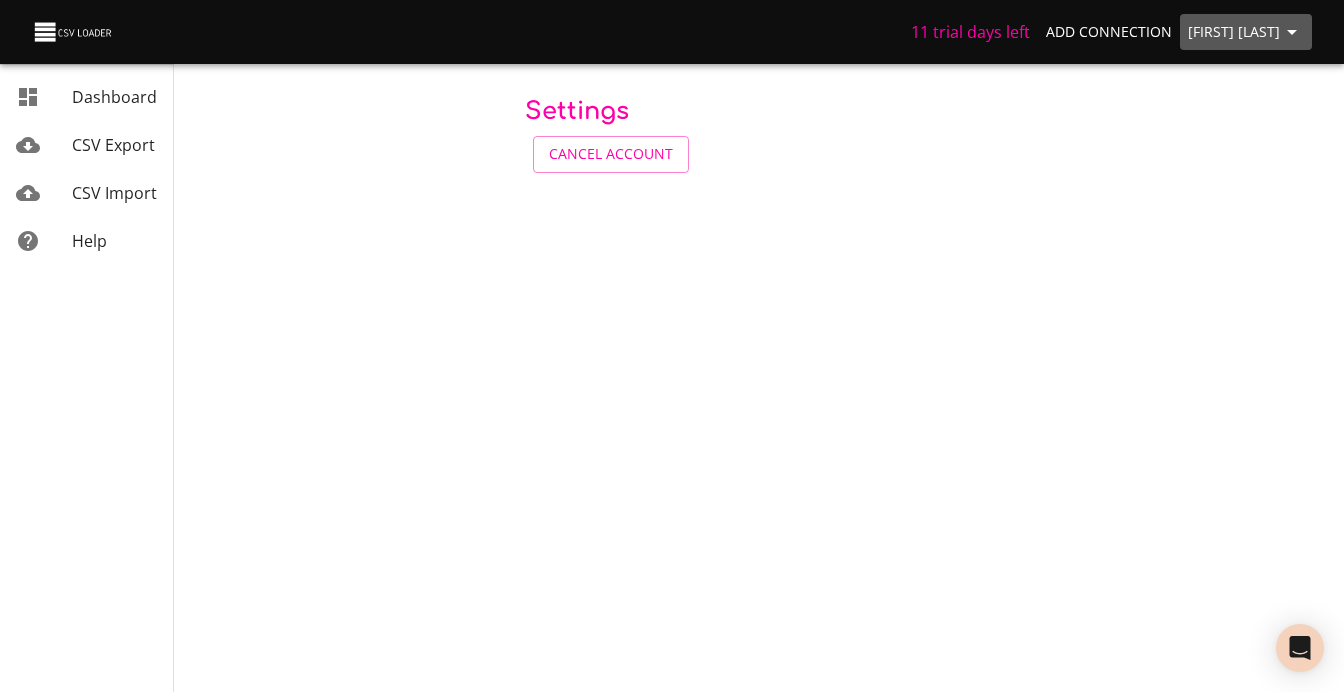 click on "[FIRST] [LAST]" at bounding box center [1246, 32] 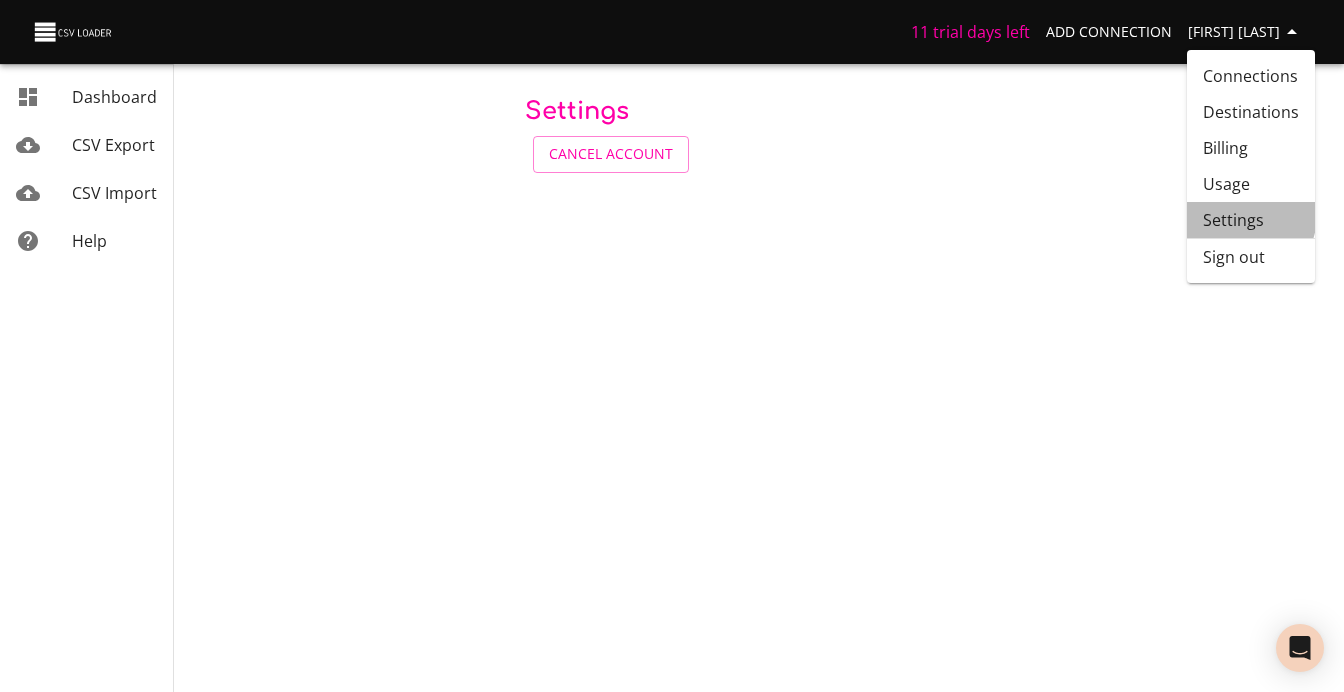 click on "Settings" at bounding box center (1251, 220) 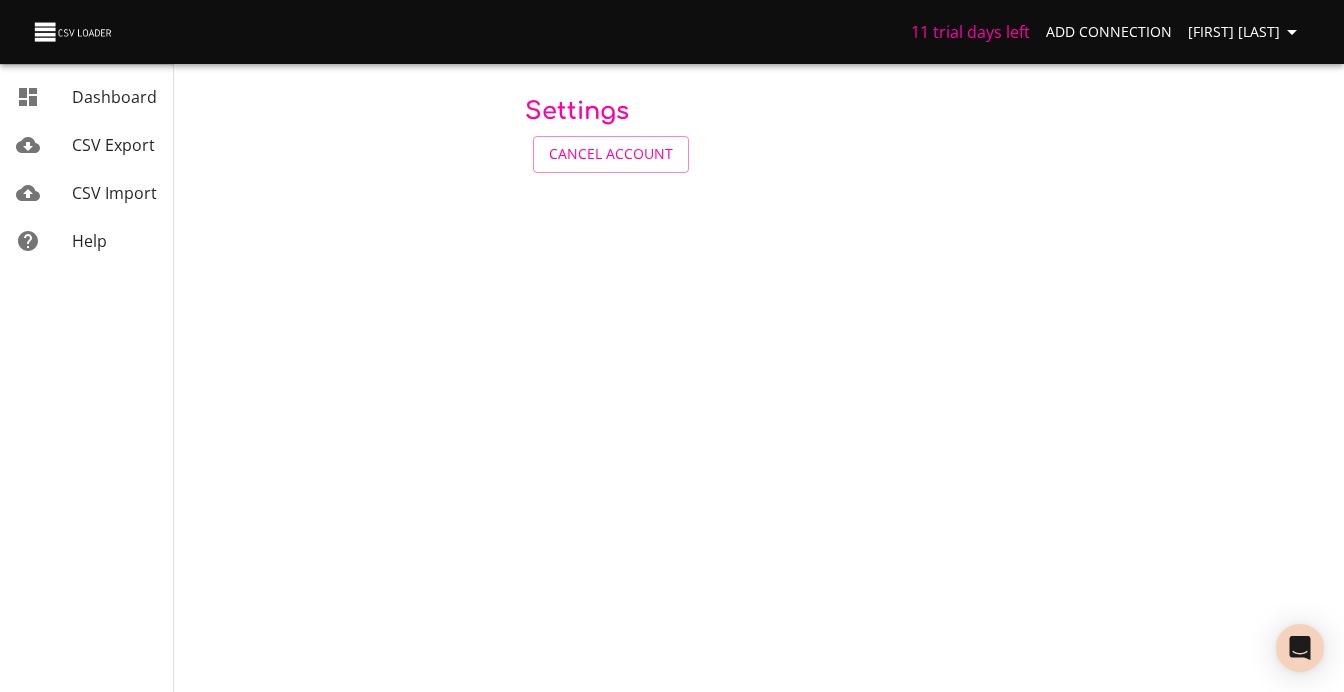 click on "Dashboard" at bounding box center (114, 97) 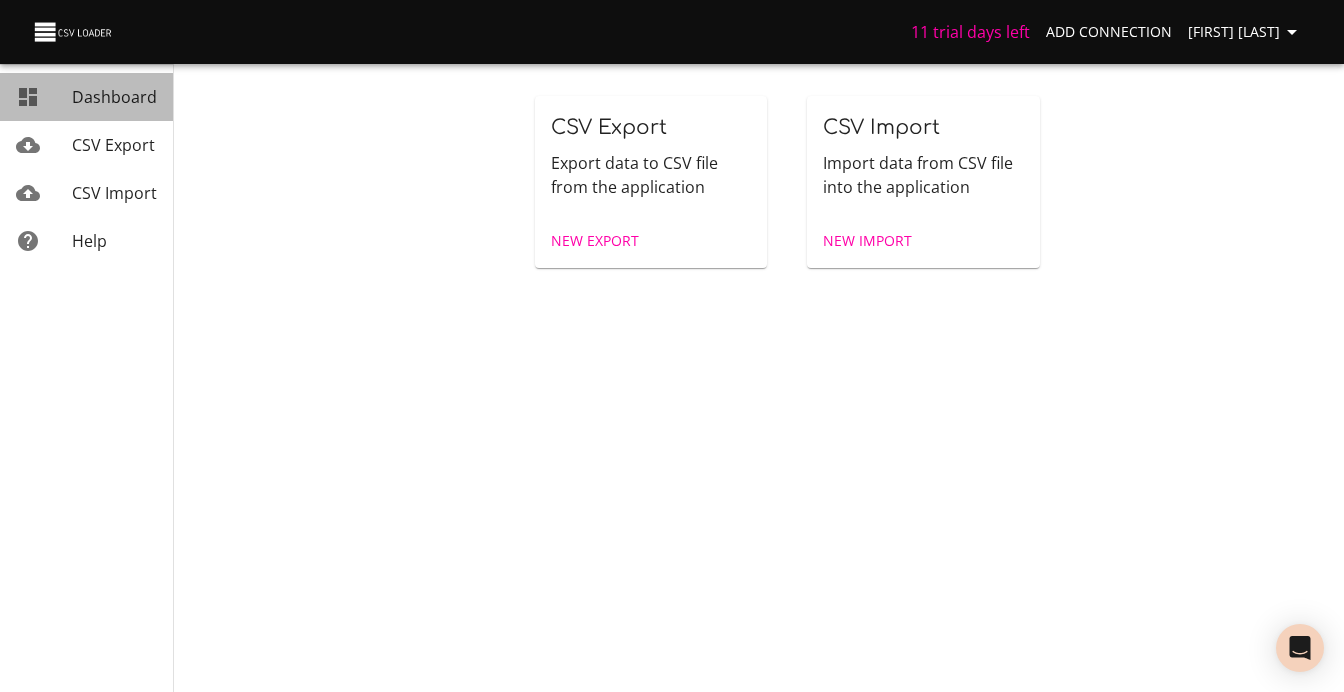 click on "Dashboard" at bounding box center [114, 97] 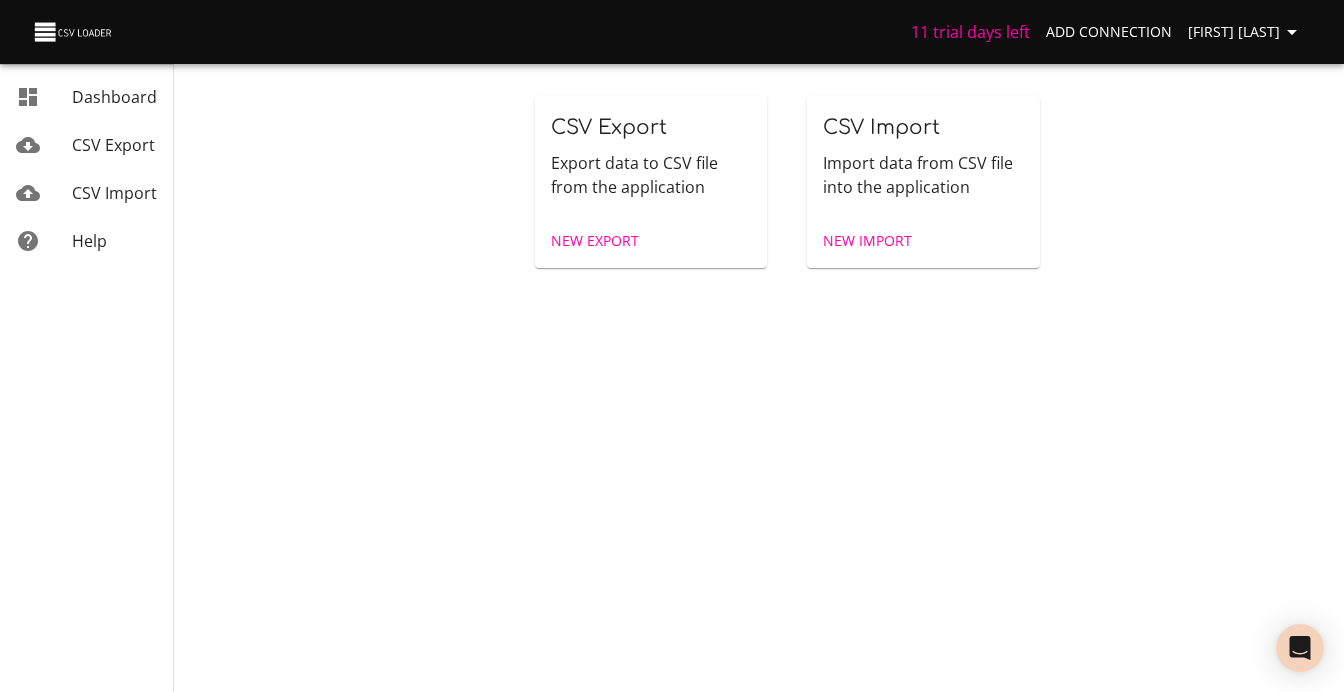 click on "[FIRST] [LAST]" at bounding box center (1246, 32) 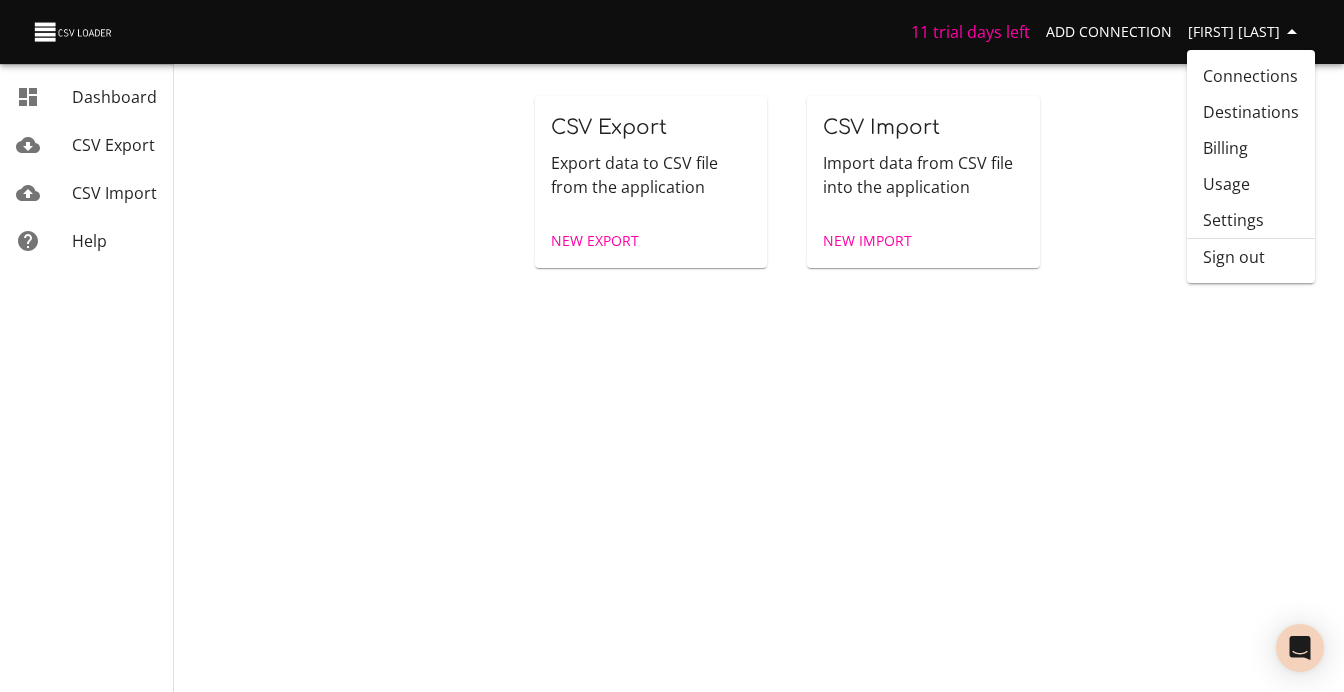 click on "Settings" at bounding box center (1251, 220) 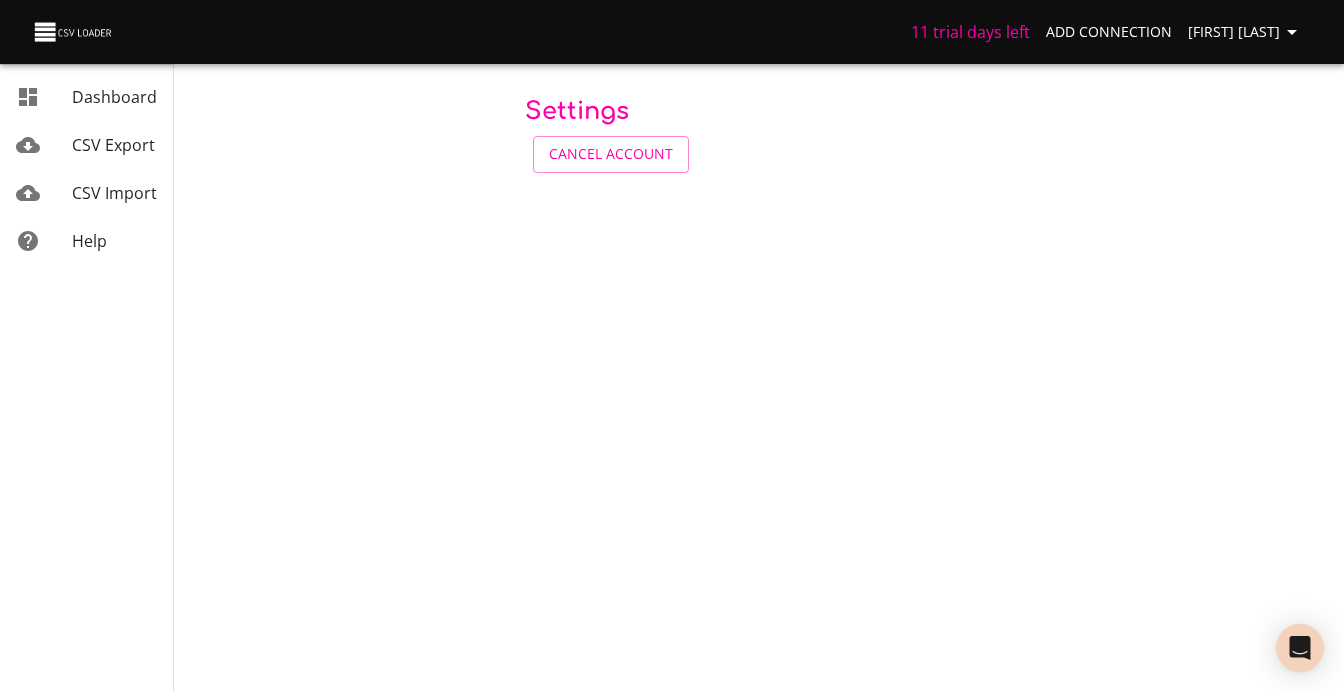 click on "Settings" at bounding box center (577, 111) 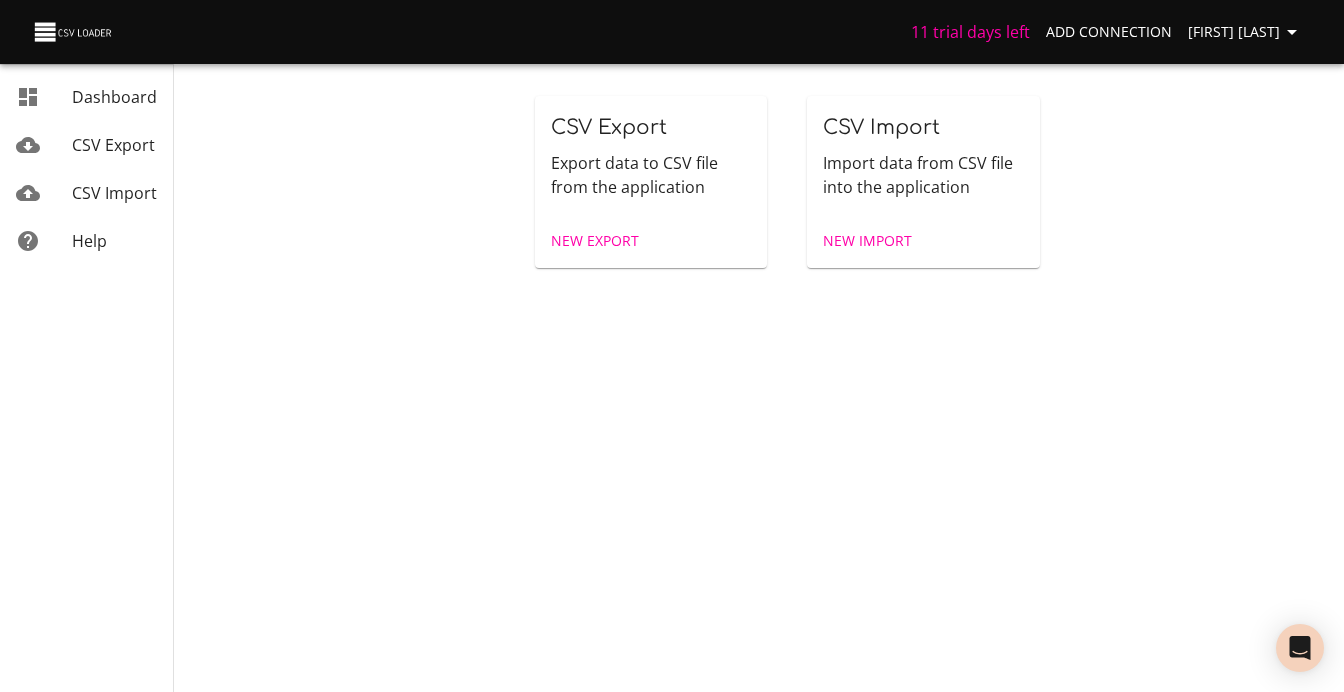 click on "11 trial days left Add Connection [FULL_NAME]" at bounding box center [672, 32] 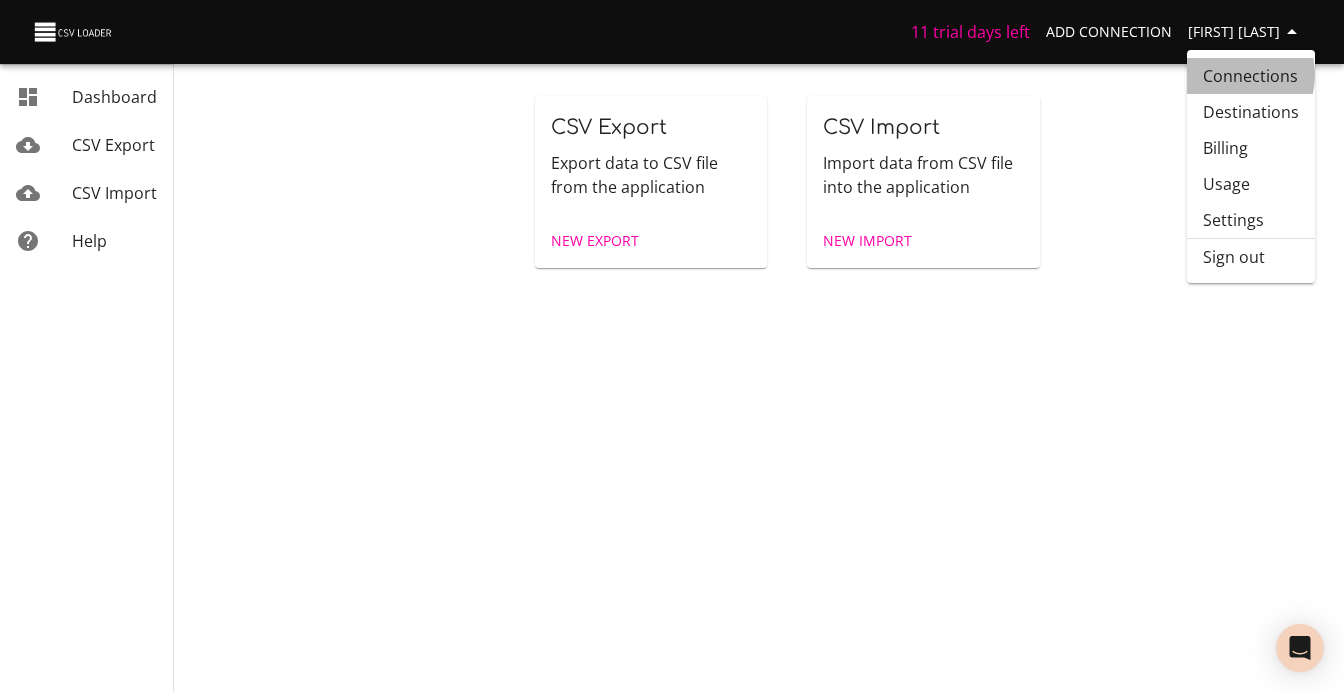 click on "Connections" at bounding box center [1251, 76] 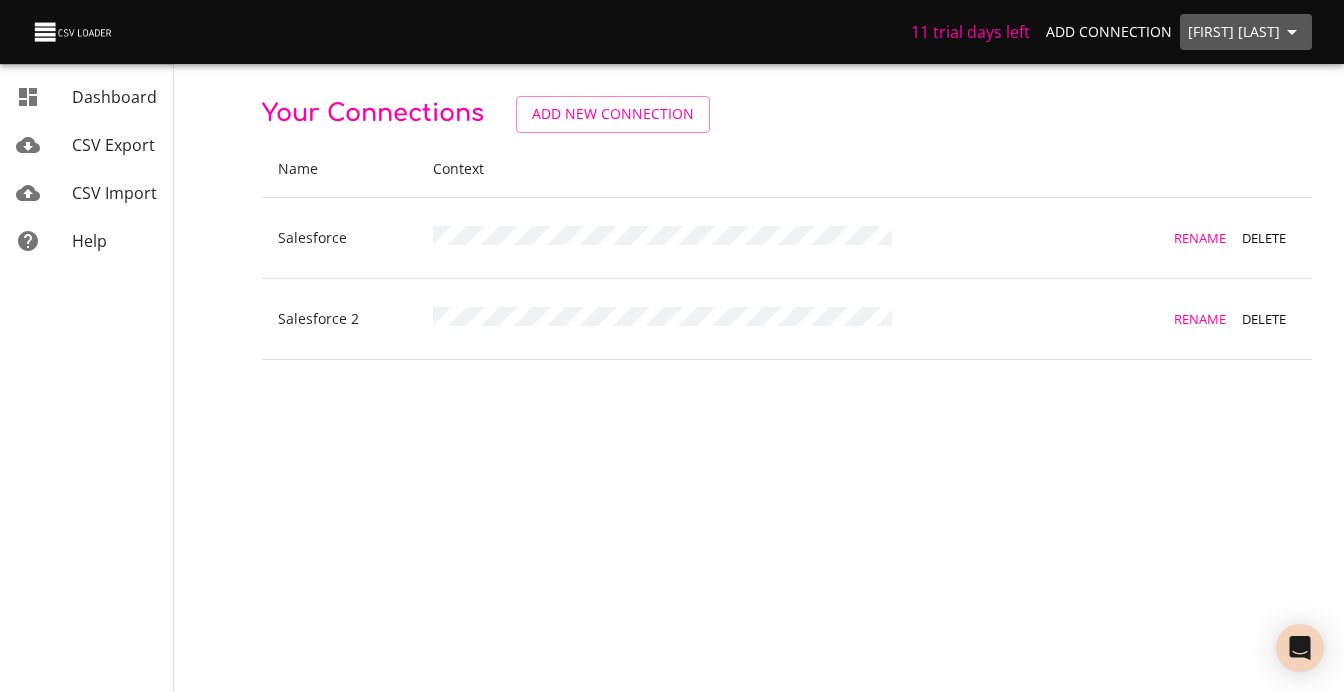 click at bounding box center (1292, 32) 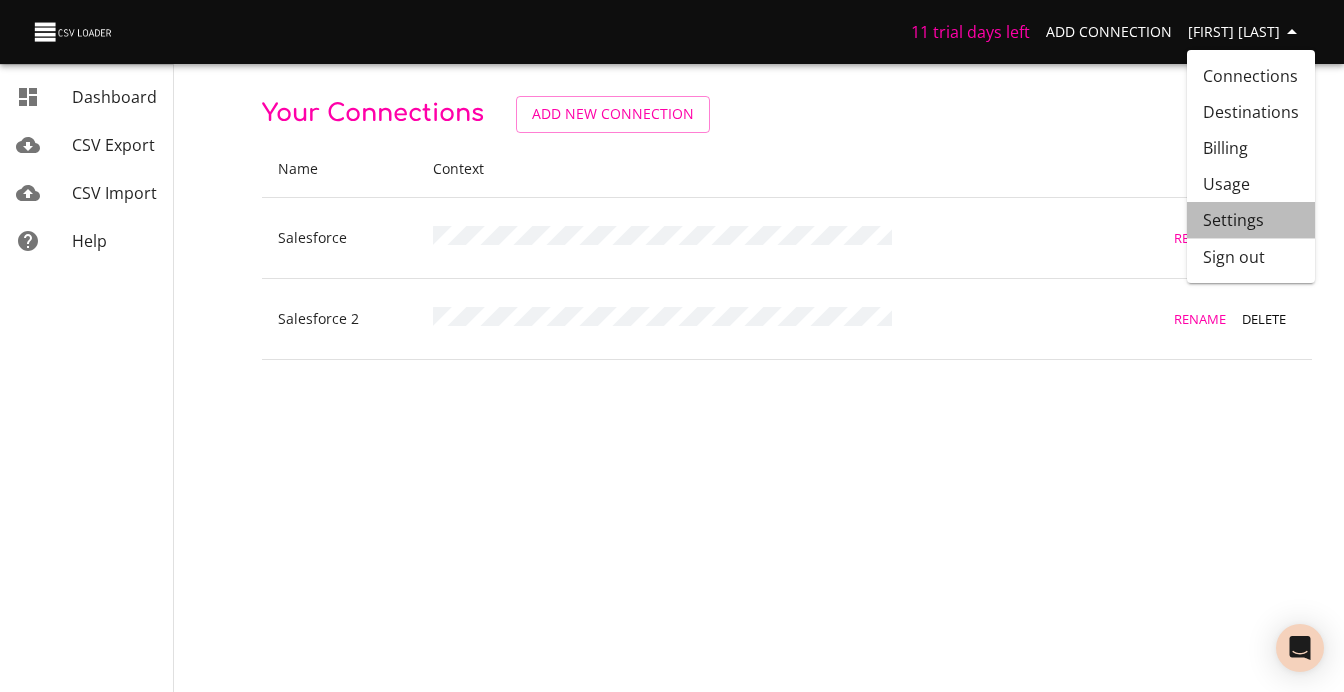 click on "Settings" at bounding box center [1251, 220] 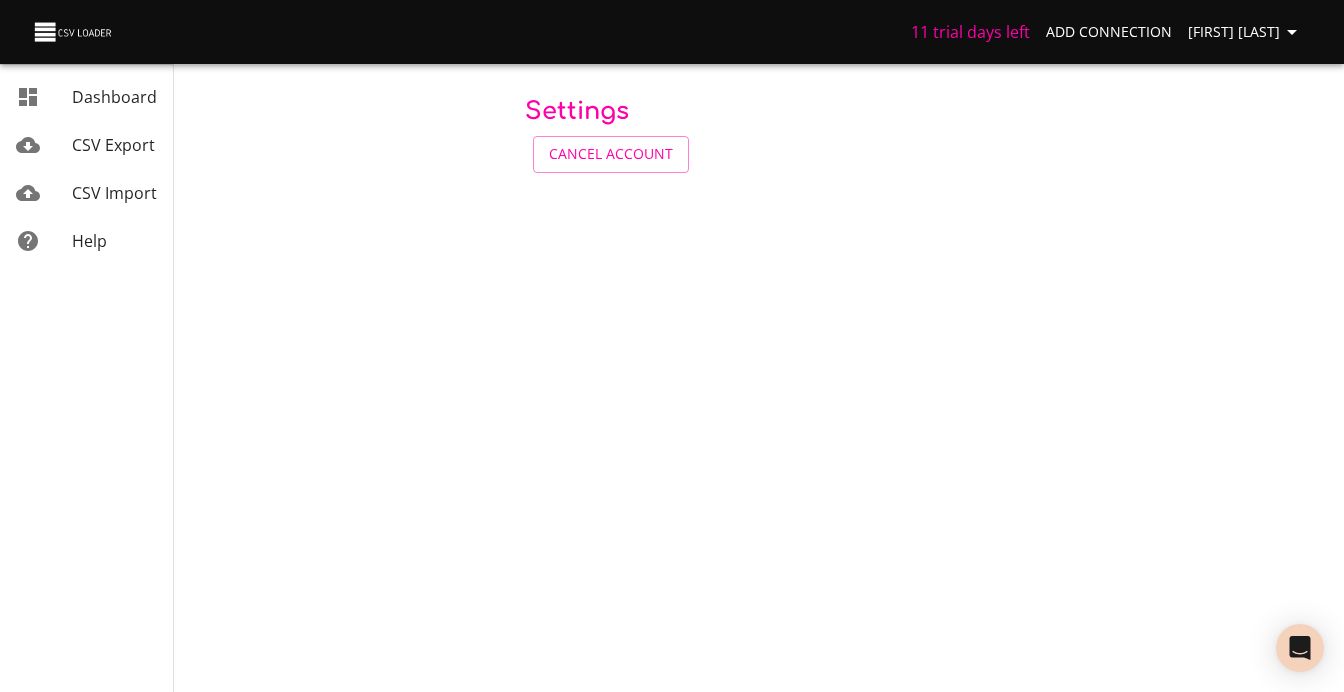 click on "Settings" at bounding box center [577, 111] 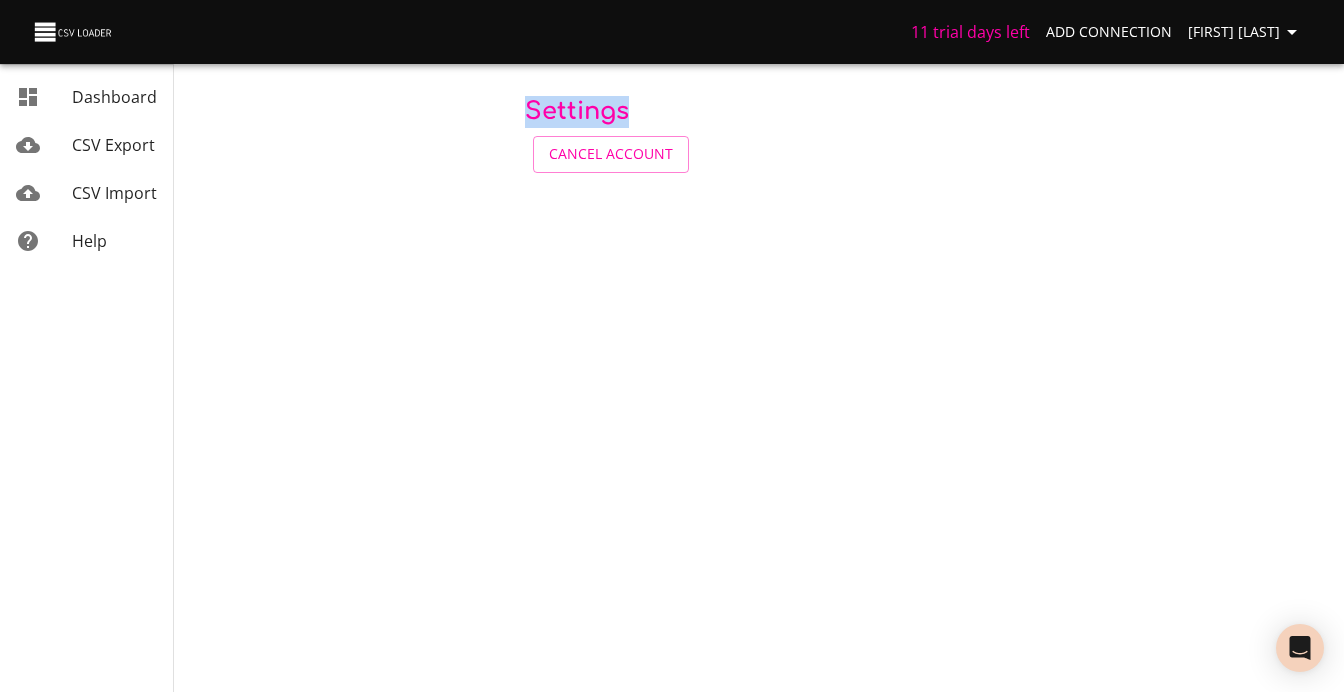 click on "Settings" at bounding box center [577, 111] 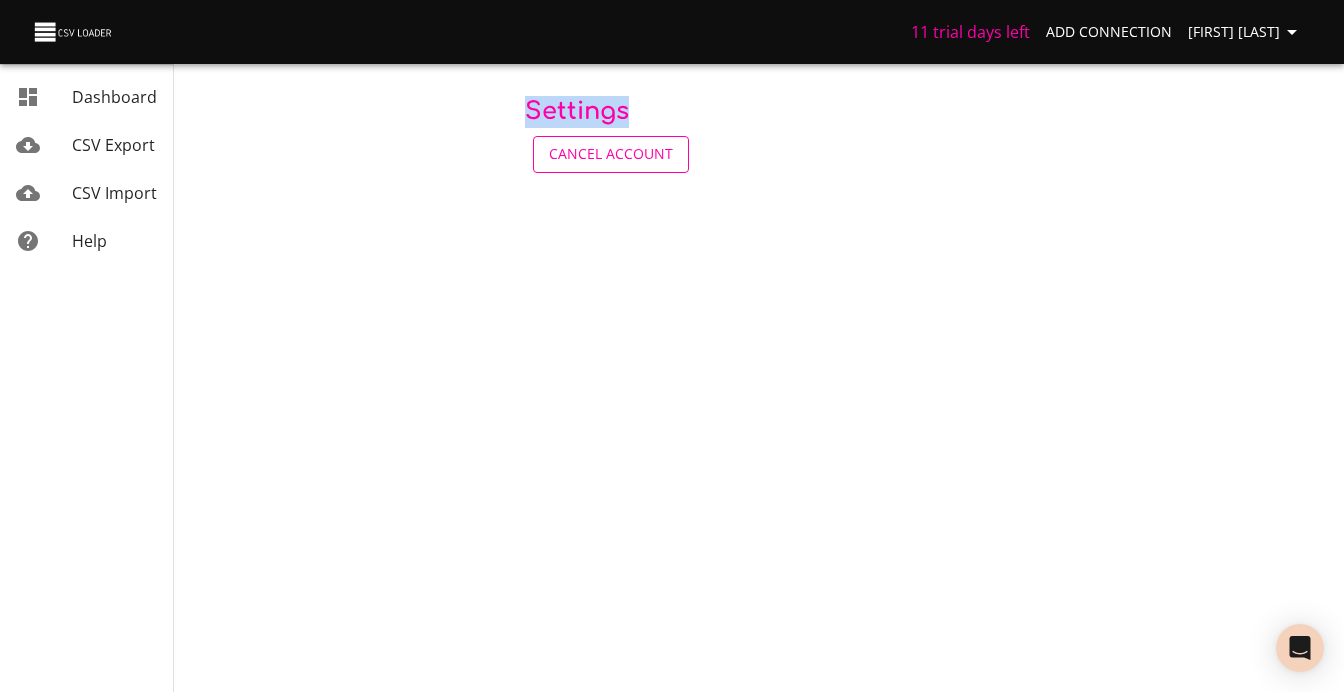 click on "Cancel Account" at bounding box center [611, 154] 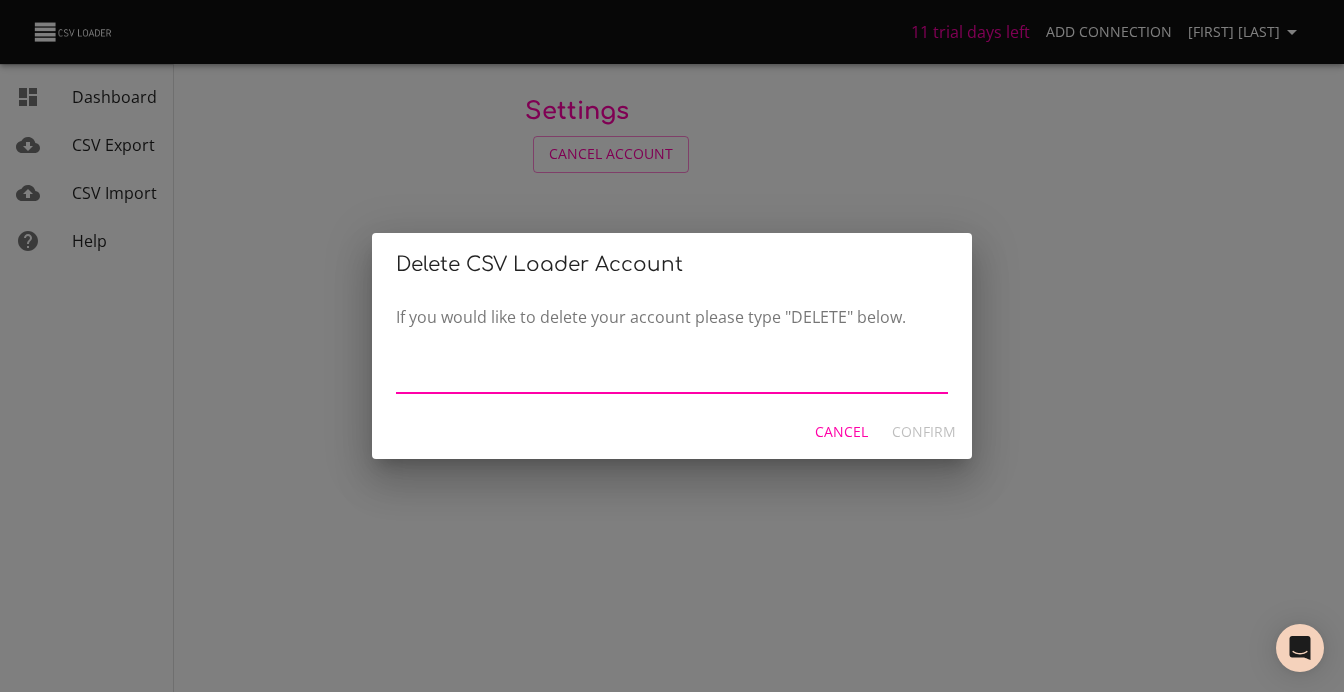 click on "Cancel" at bounding box center [841, 432] 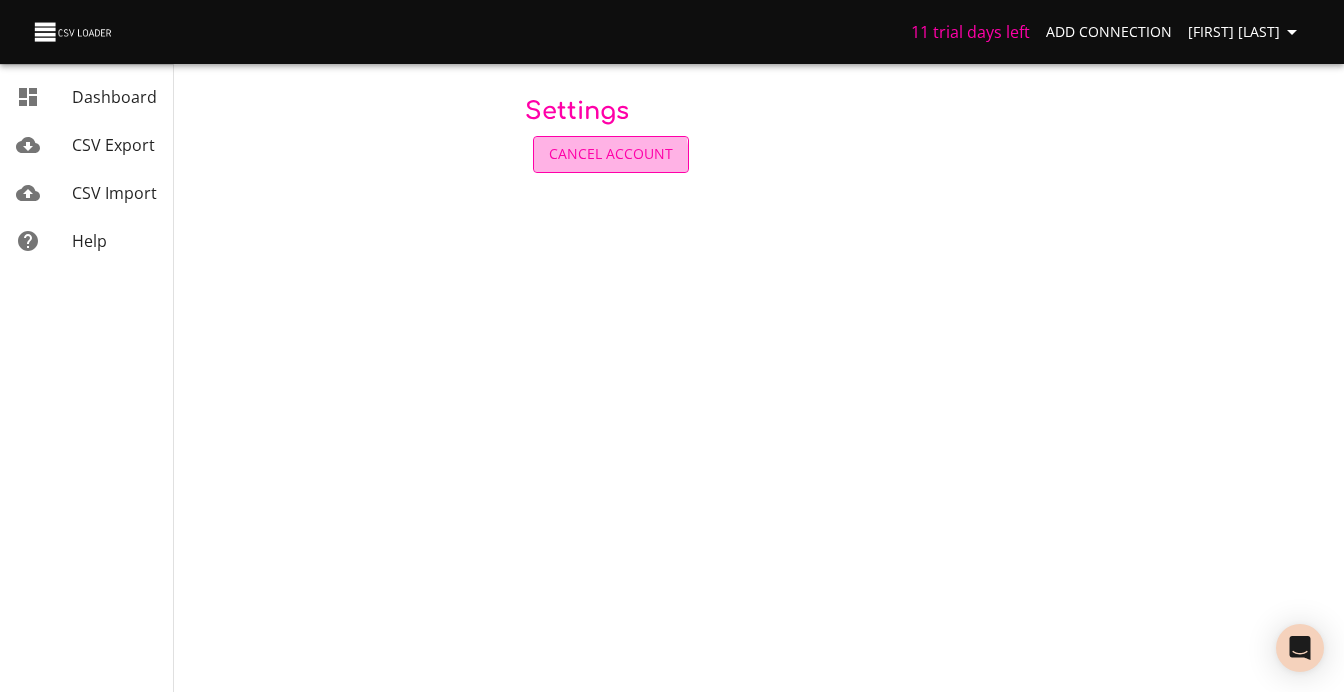 click on "Cancel Account" at bounding box center [611, 154] 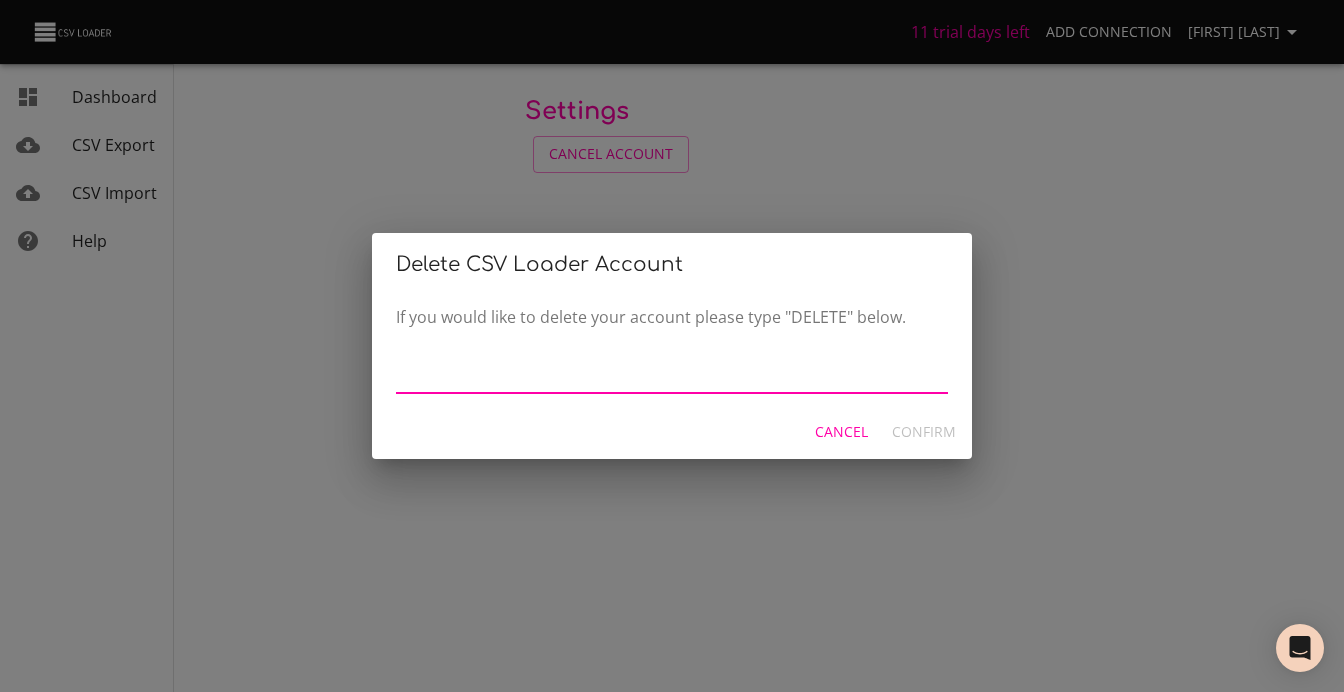 click on "Cancel" at bounding box center [841, 432] 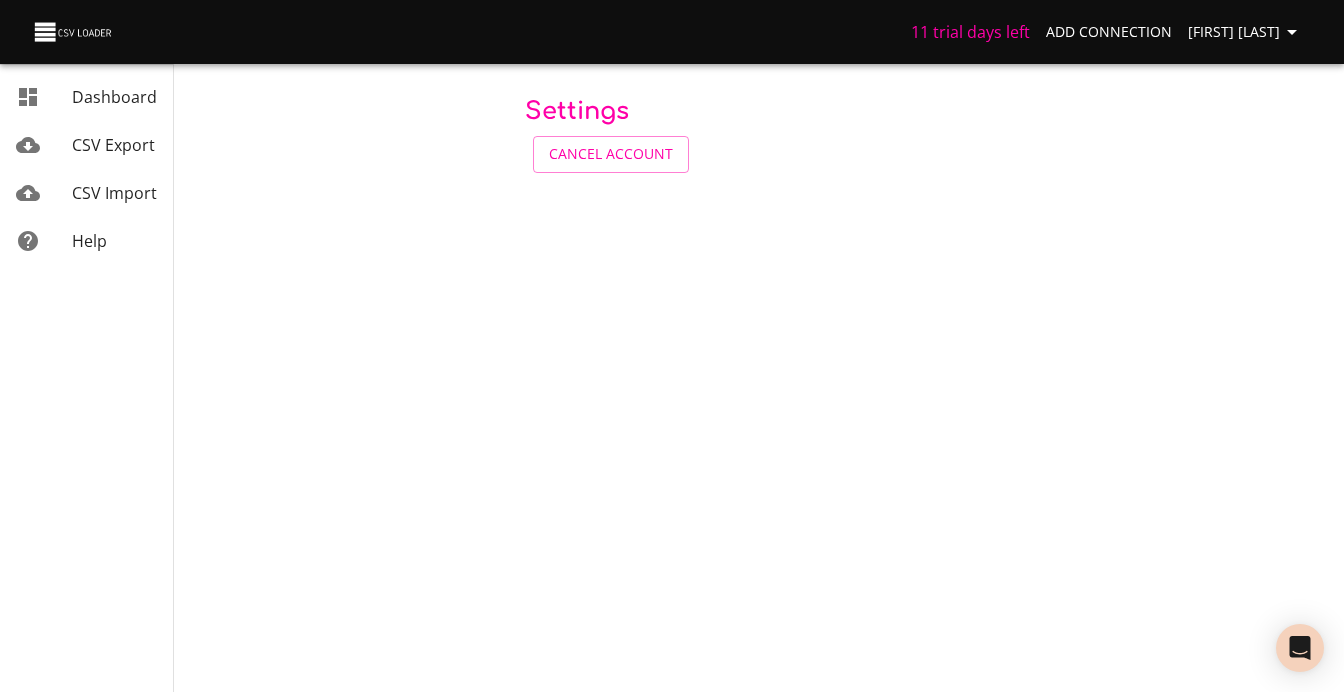 click on "Add Connection" at bounding box center (1109, 32) 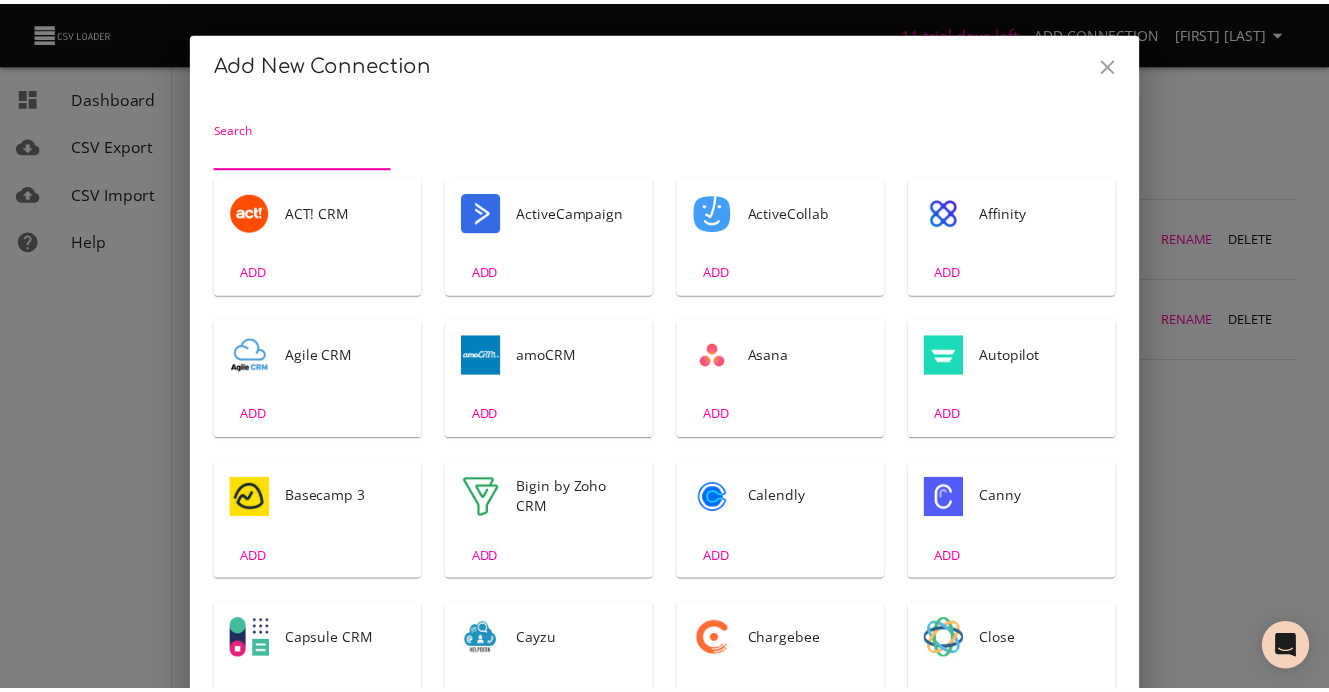 scroll, scrollTop: 4, scrollLeft: 0, axis: vertical 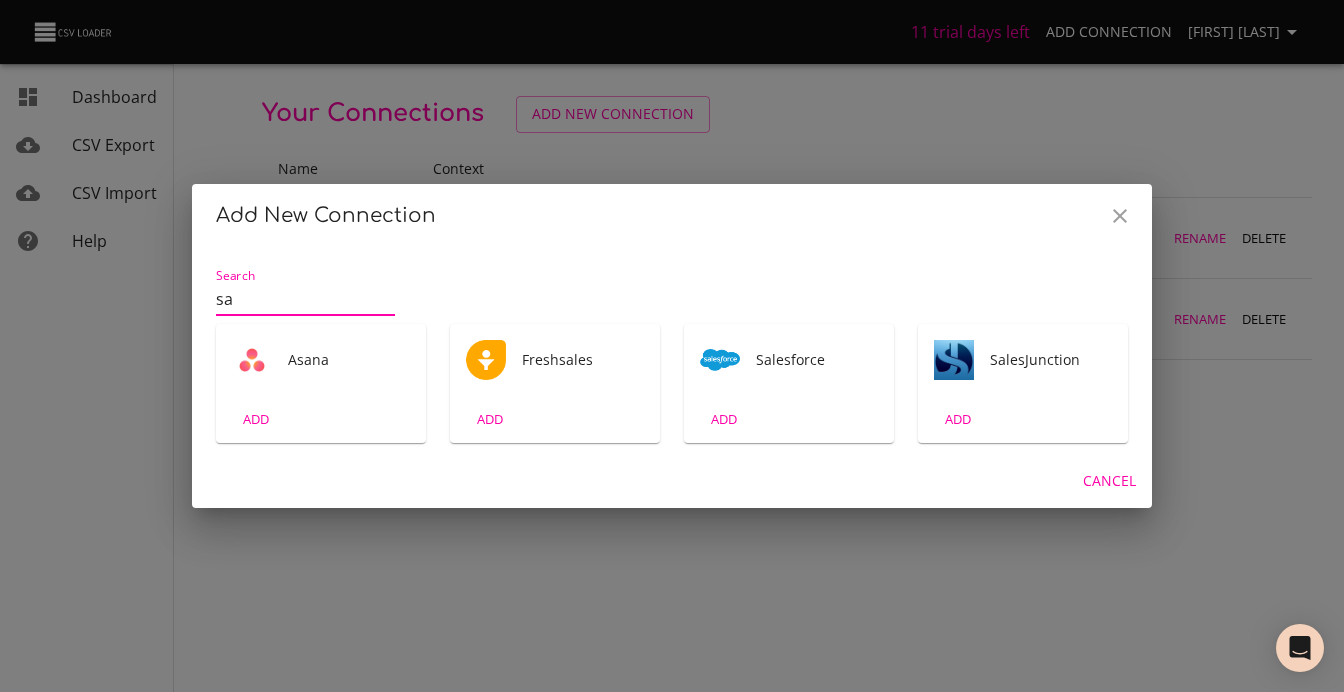 type on "sa" 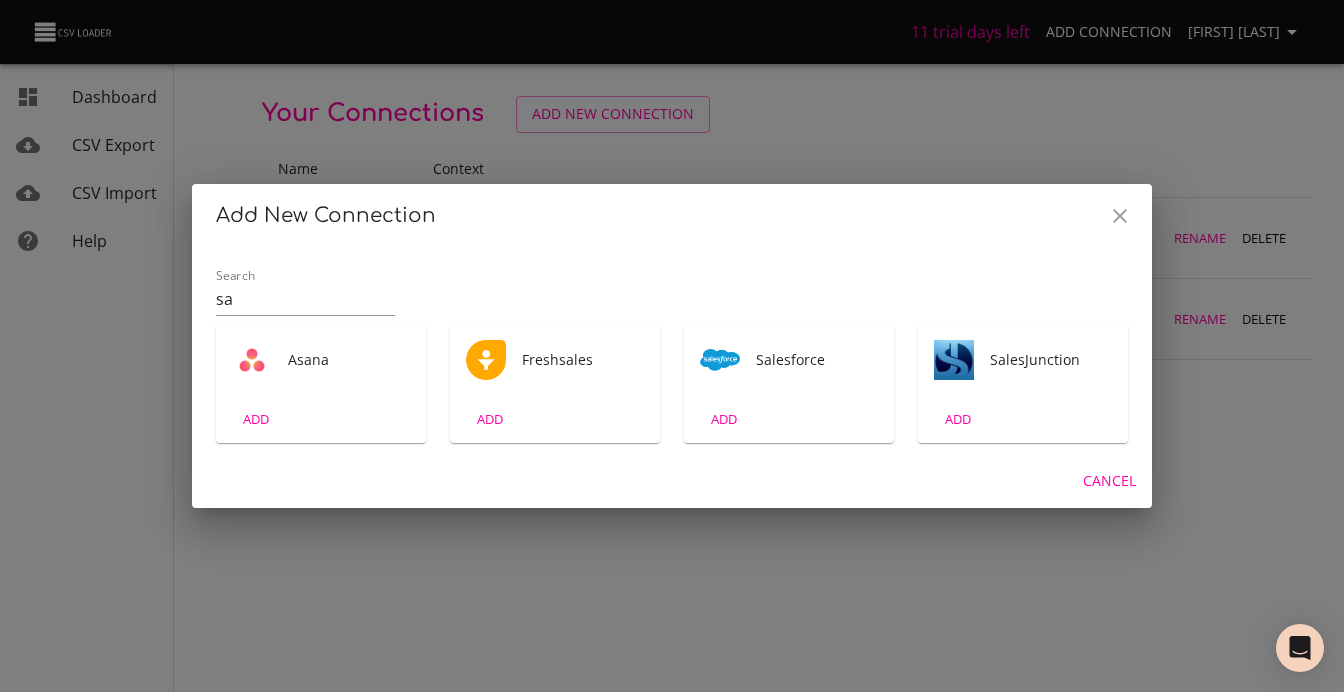 click on "Salesforce" at bounding box center (349, 360) 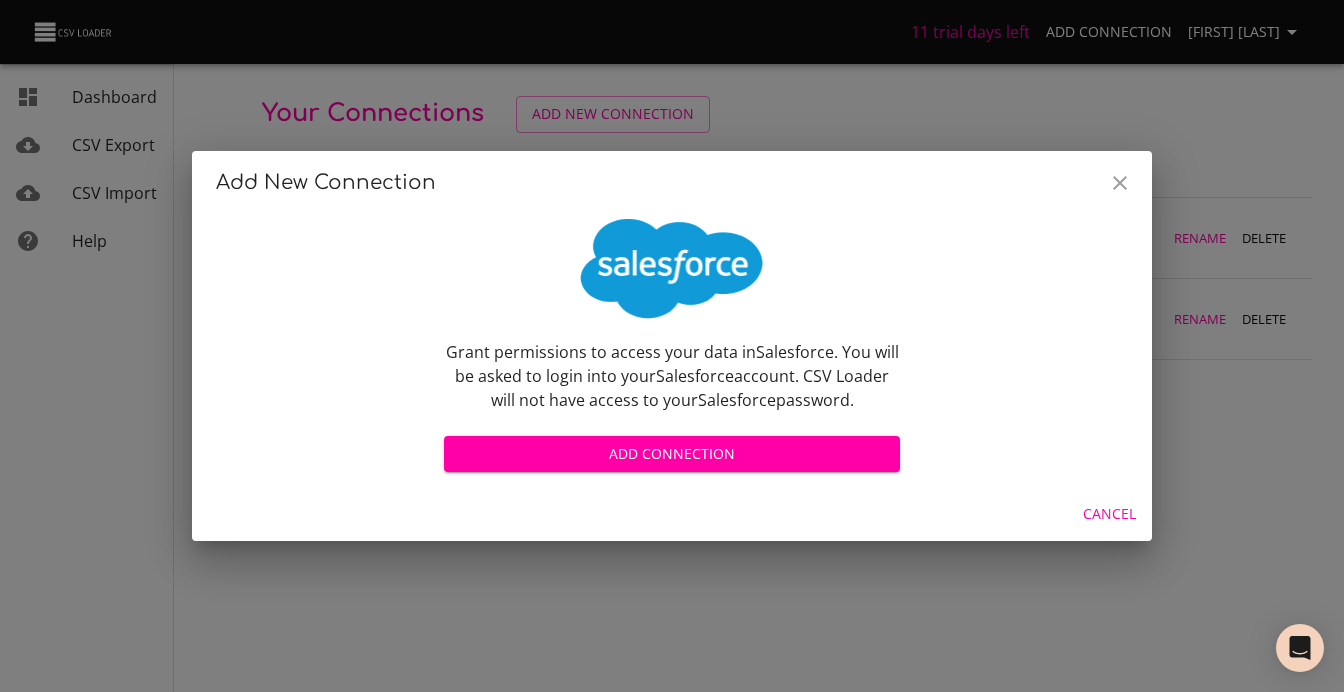 click on "Add Connection" at bounding box center [672, 454] 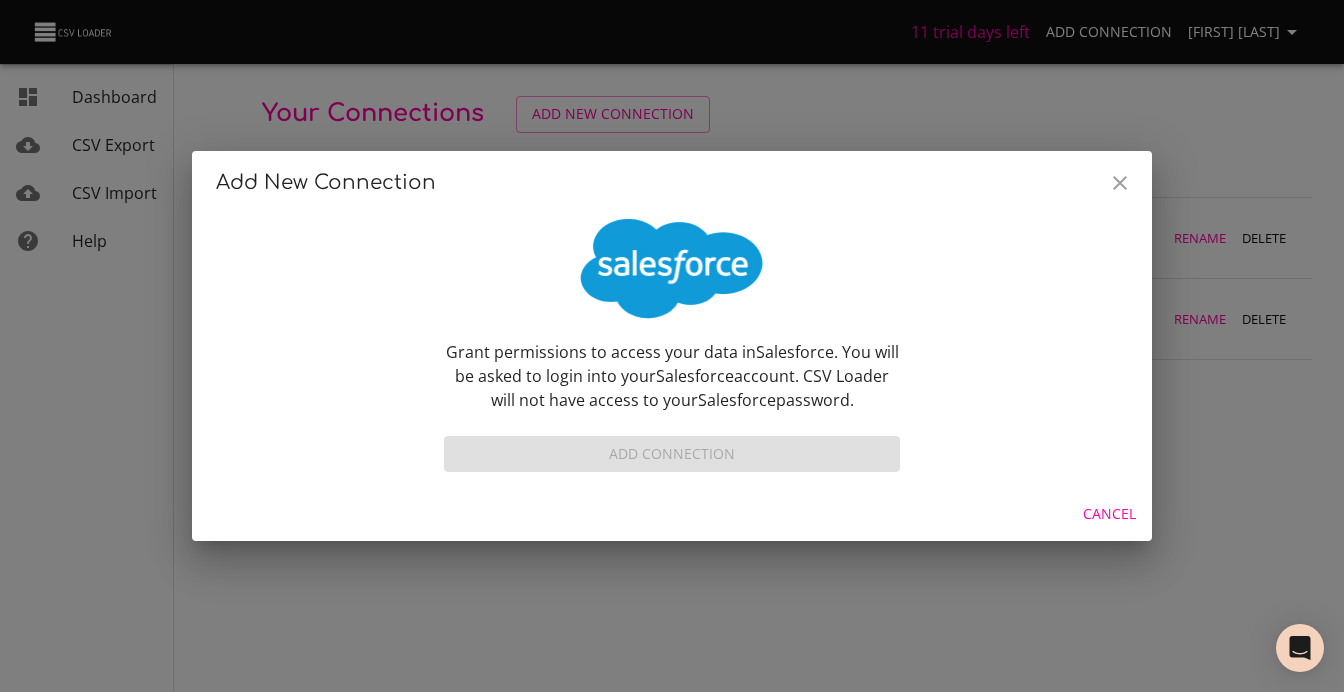click at bounding box center [1120, 183] 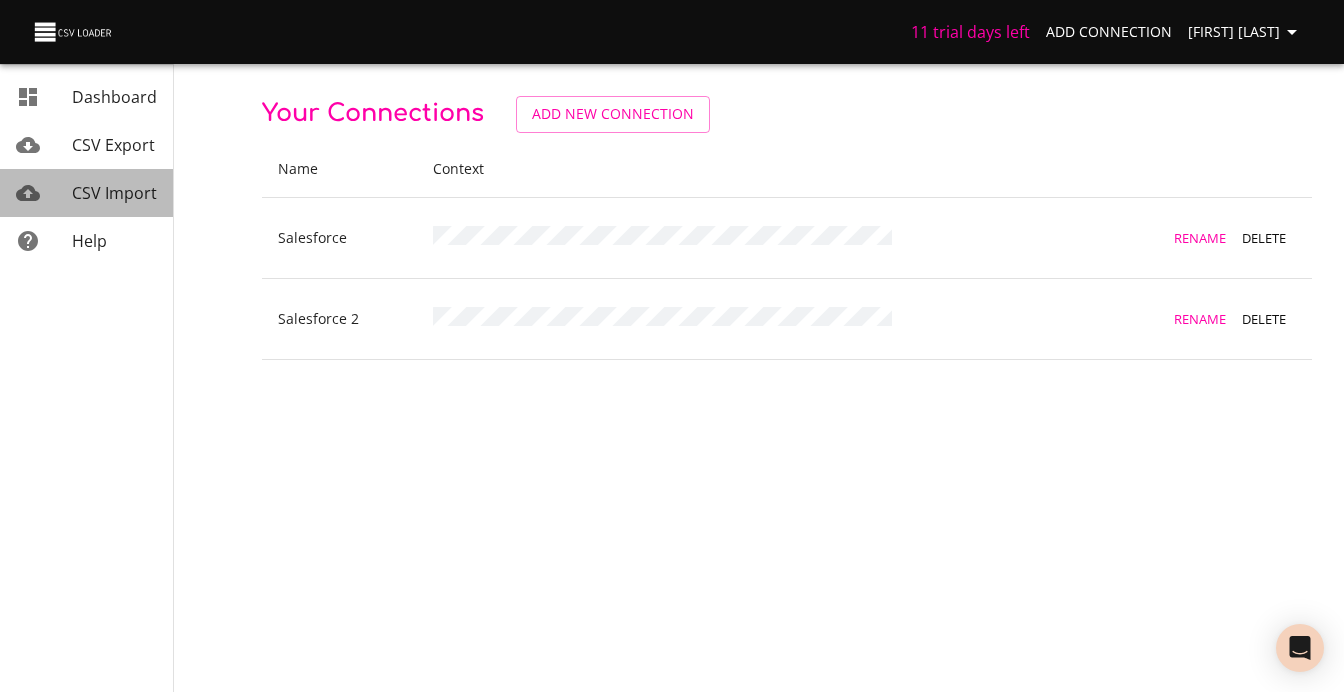 click on "CSV Import" at bounding box center [114, 193] 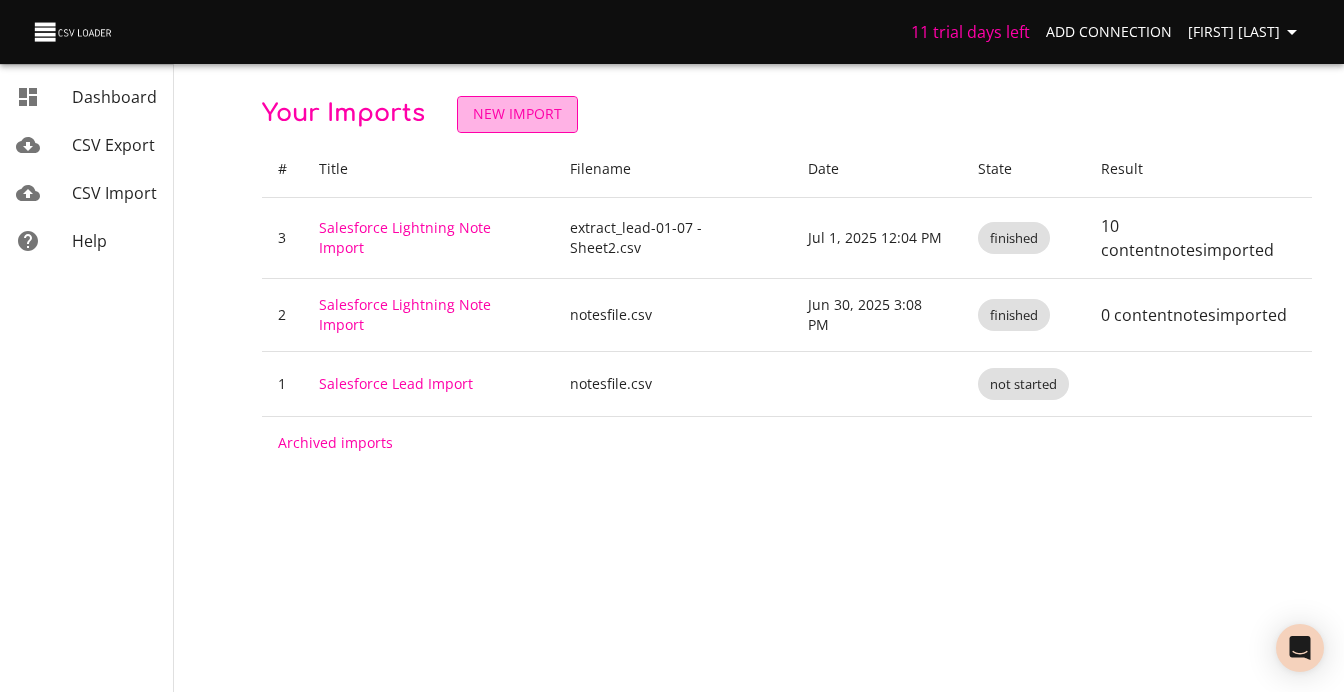 click on "New Import" at bounding box center [517, 114] 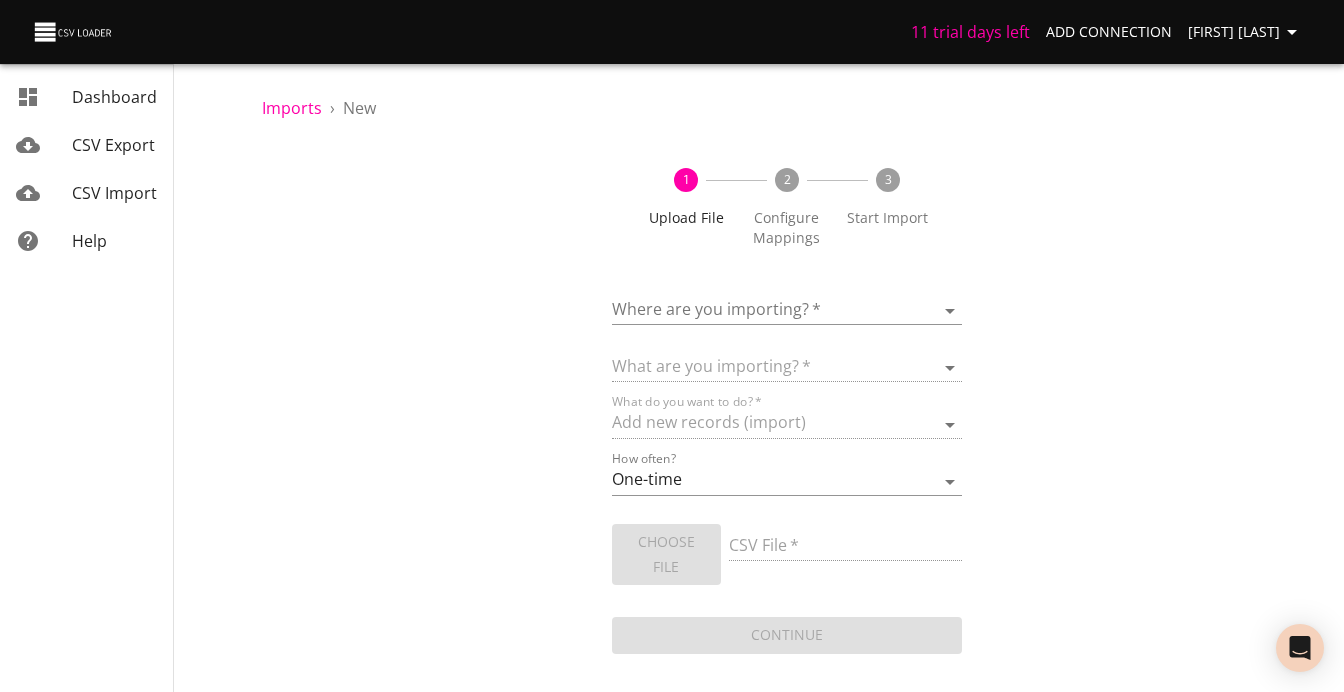 click on "11 trial days left Add Connection [FULL_NAME] Dashboard CSV Export CSV Import Help Imports › New 1 Upload File 2 Configure Mappings 3 Start Import Where are you importing?   * ​ What are you importing?   * What do you want to do?   * Add new records (import) How often? One-time Auto import Choose File CSV File   * Continue
Dashboard CSV Export CSV Import Help" at bounding box center (672, 346) 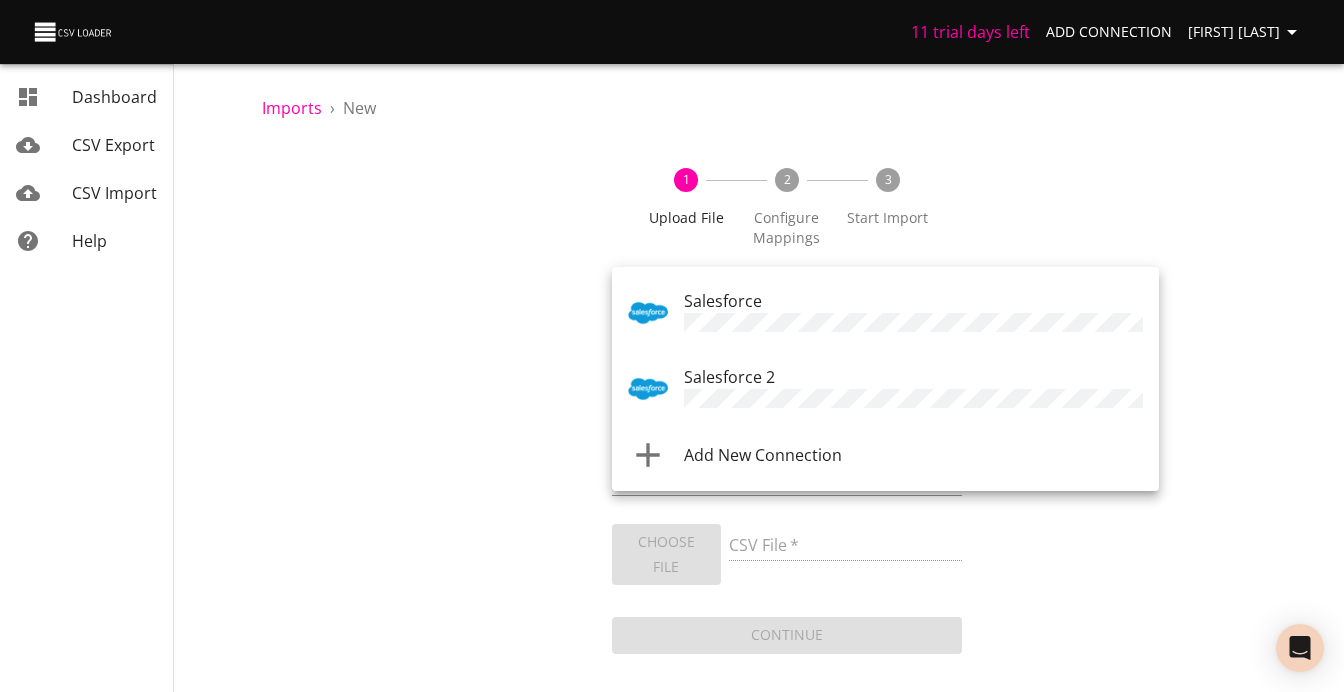 click on "Add New Connection" at bounding box center (723, 301) 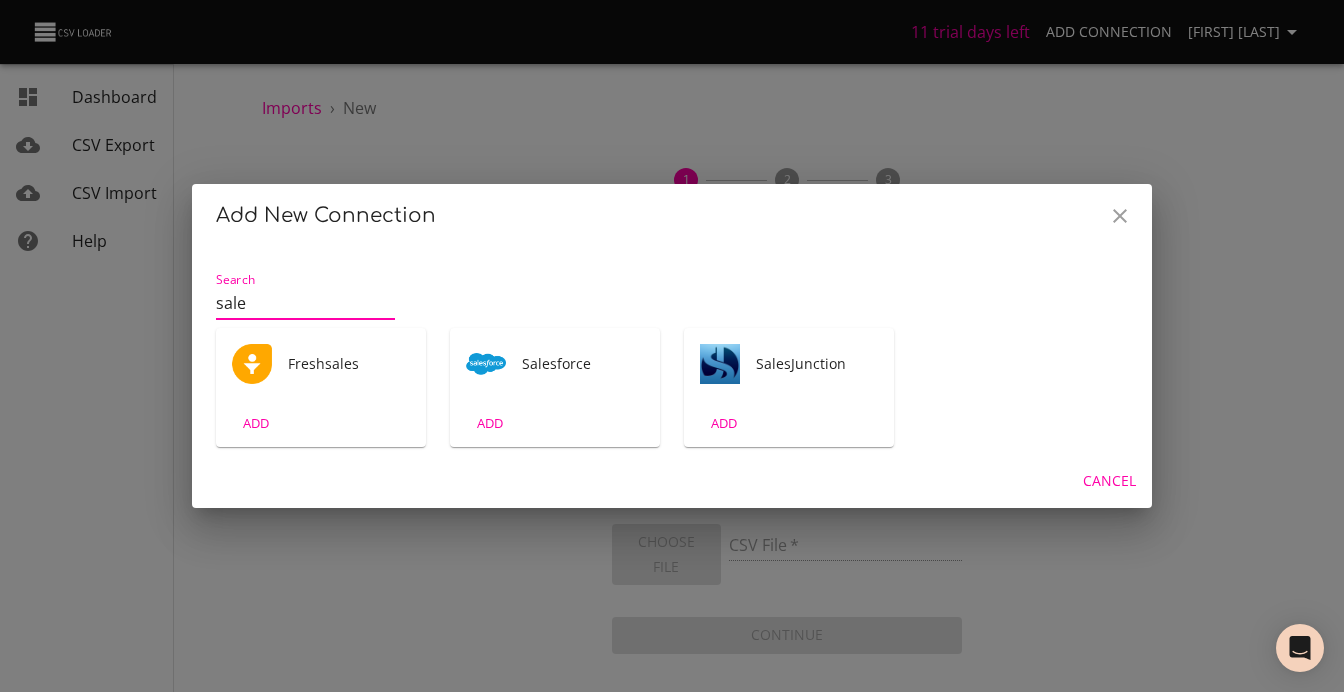 type on "sale" 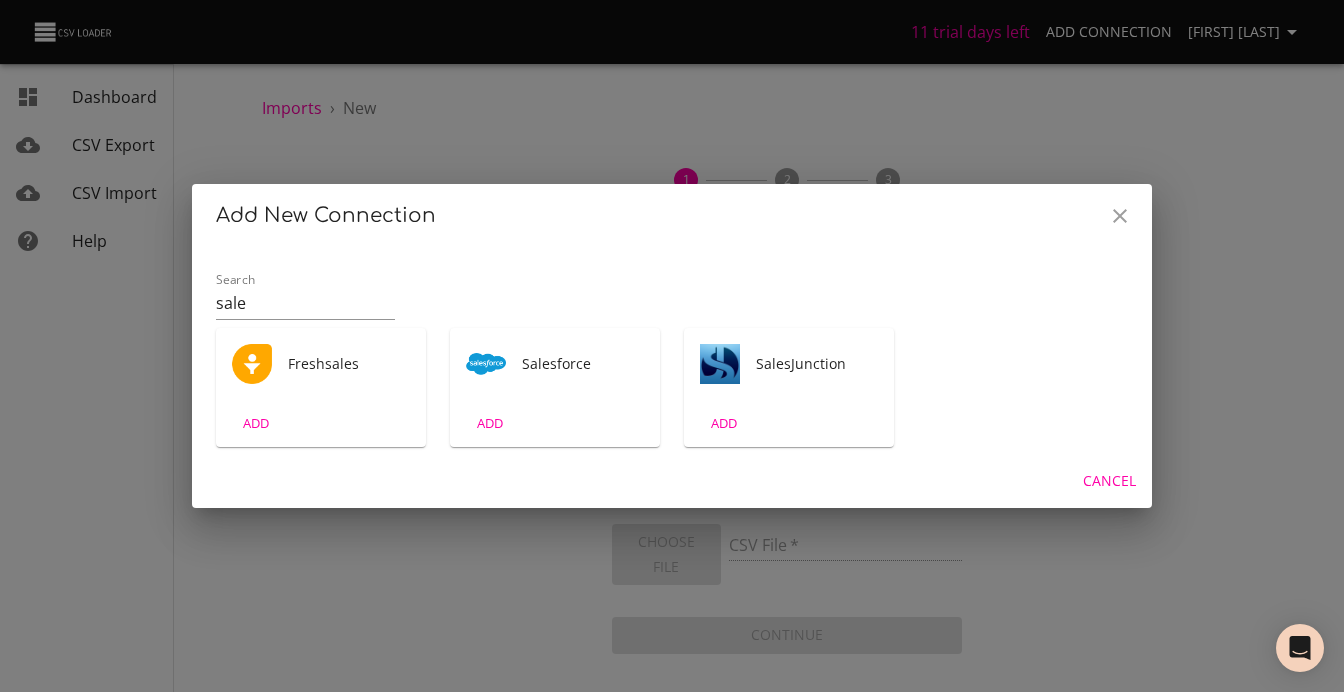 click on "ADD" at bounding box center [321, 423] 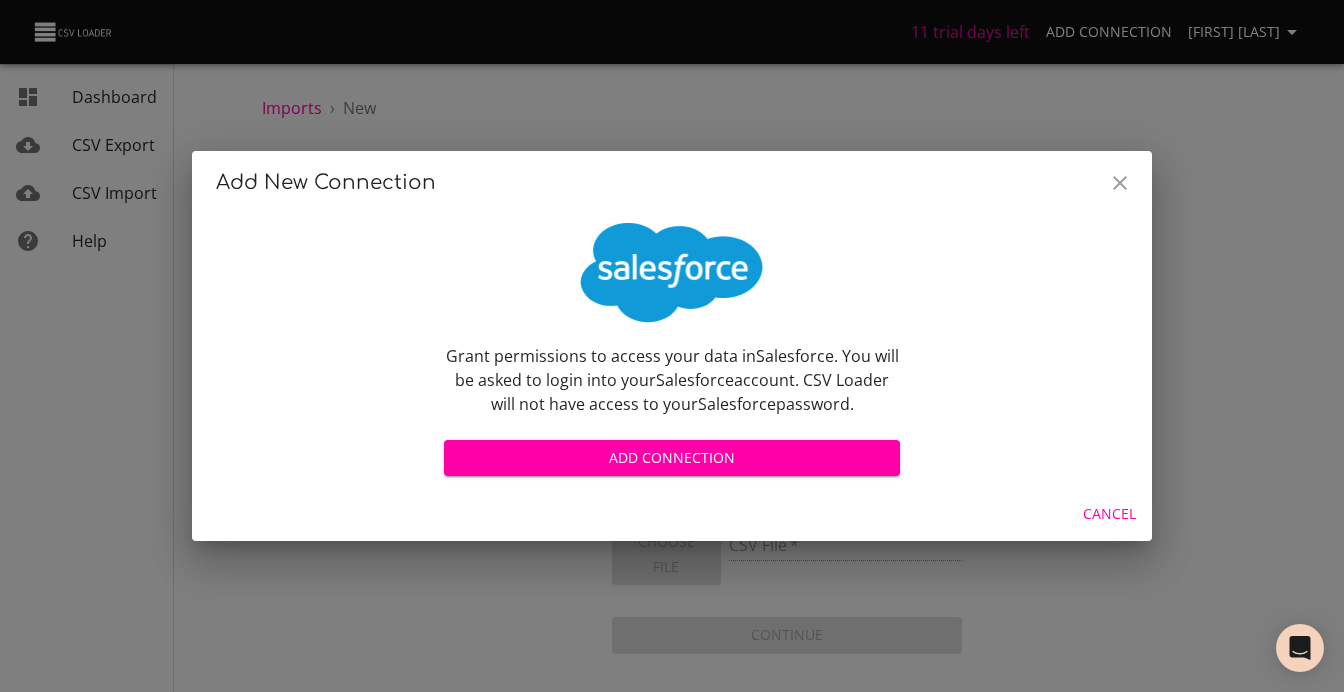 click on "Add Connection" at bounding box center [672, 458] 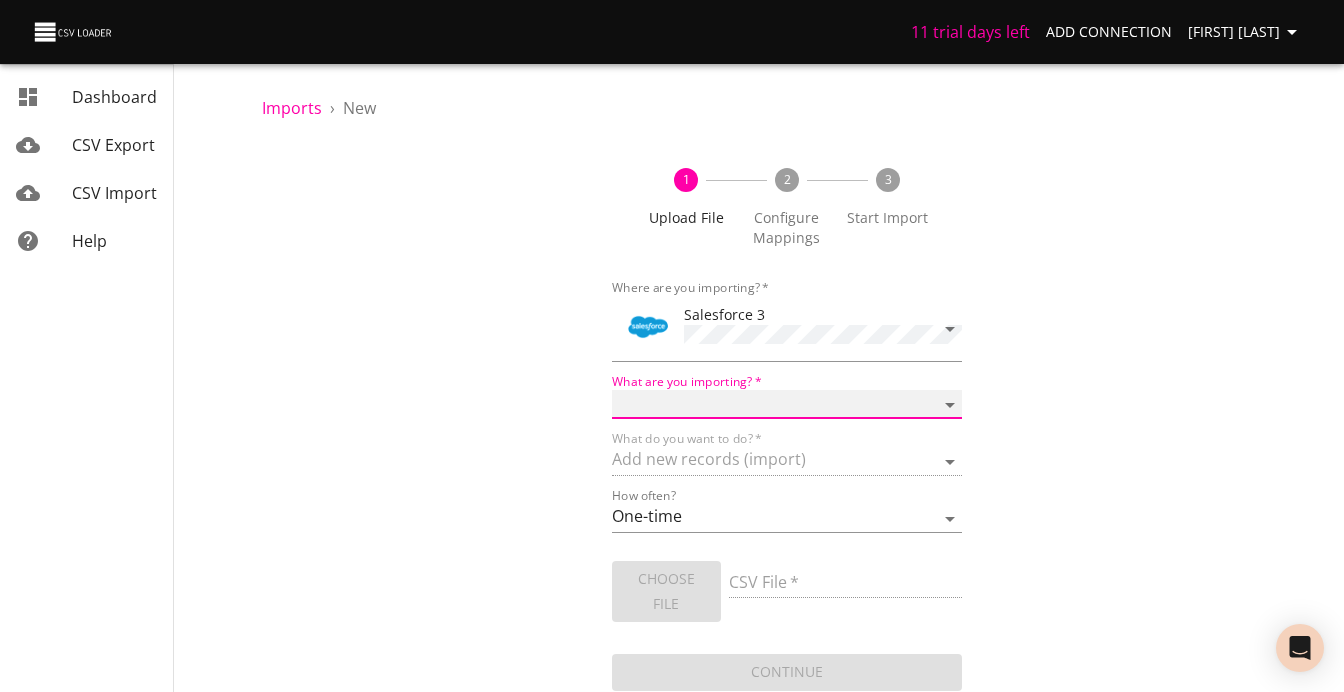 select on "ContentNote" 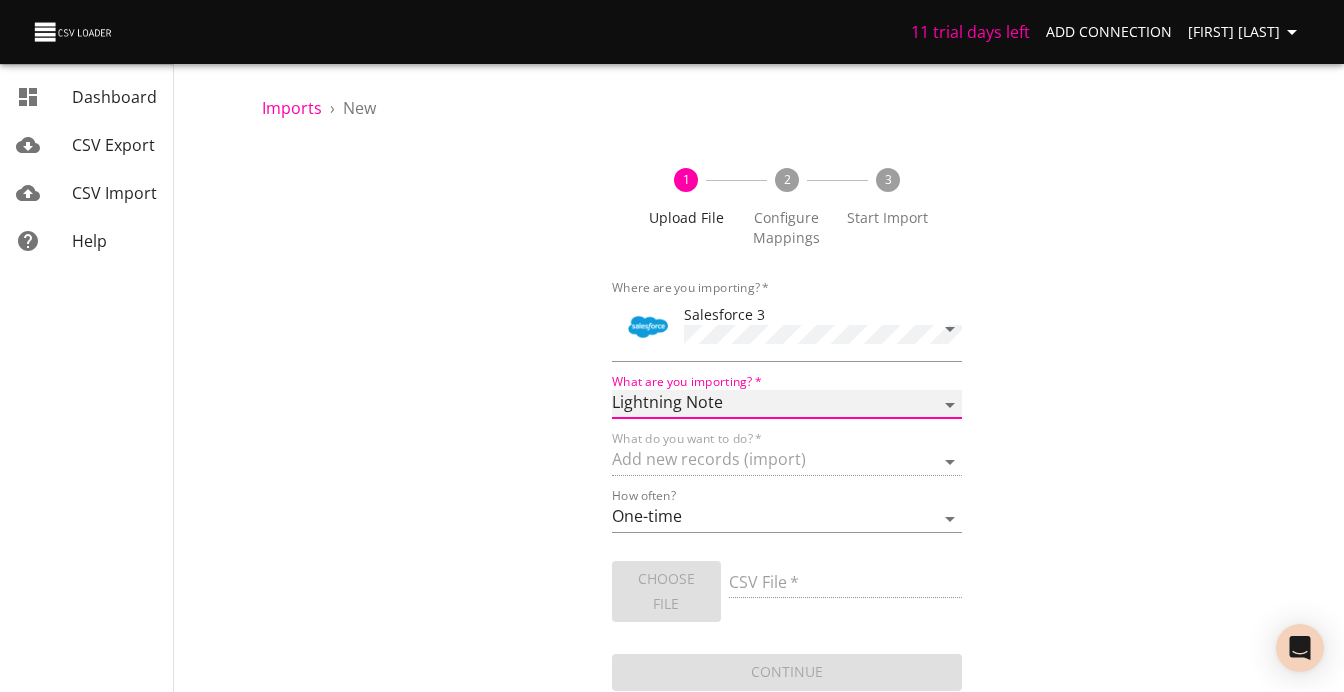 click on "Account Campaign Case Classic Note Contact Event Lead Lightning Note Opportunity Product Task" at bounding box center (787, 404) 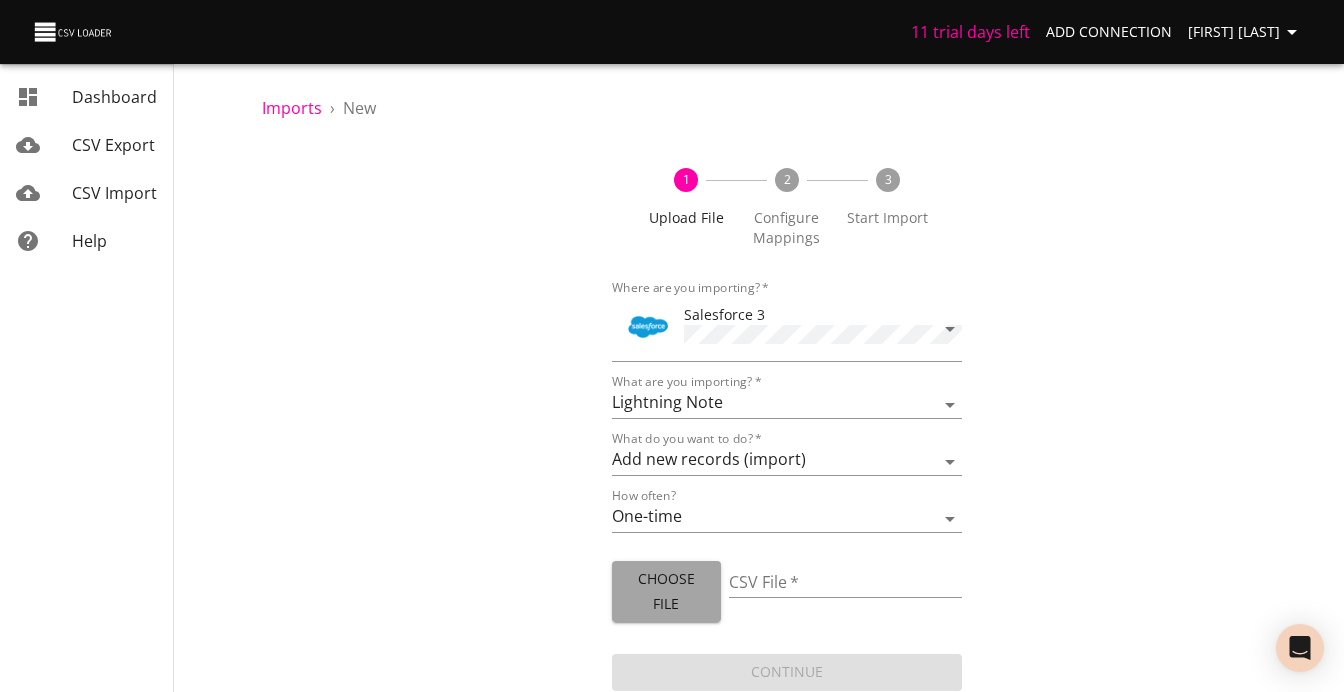 click on "Choose File" at bounding box center [666, 591] 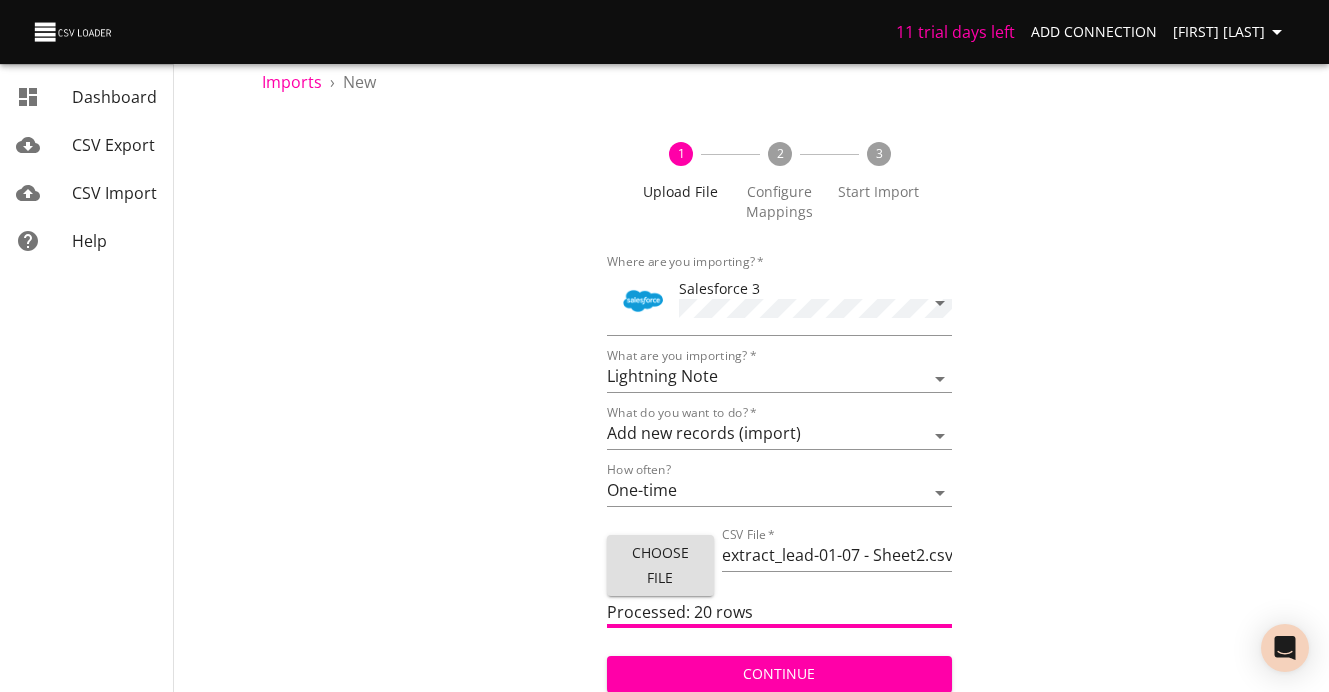scroll, scrollTop: 26, scrollLeft: 0, axis: vertical 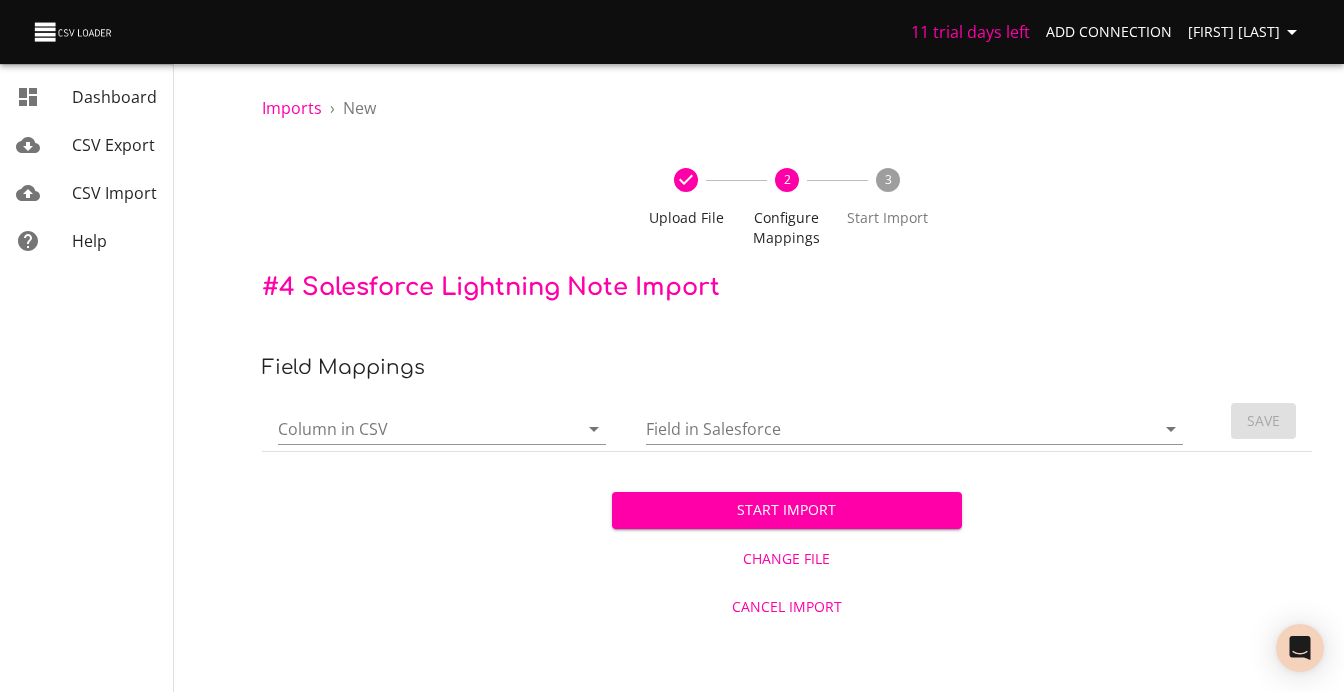 click at bounding box center (442, 429) 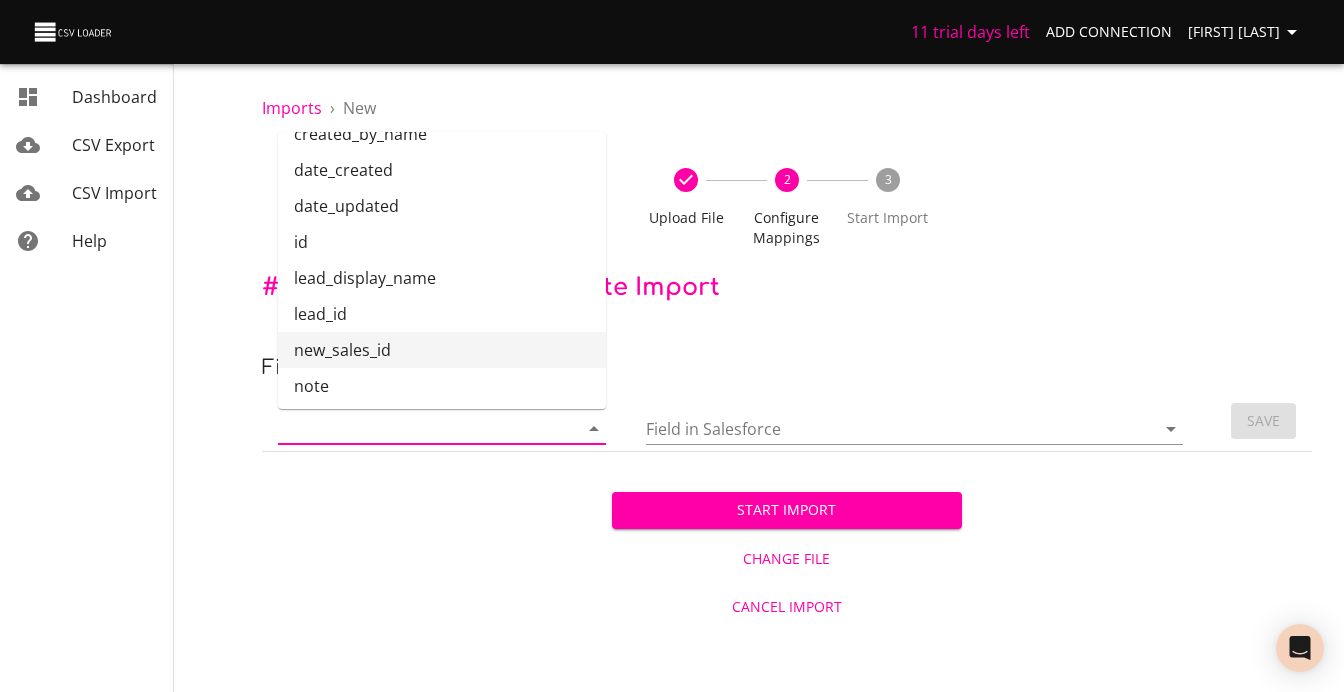 scroll, scrollTop: 360, scrollLeft: 0, axis: vertical 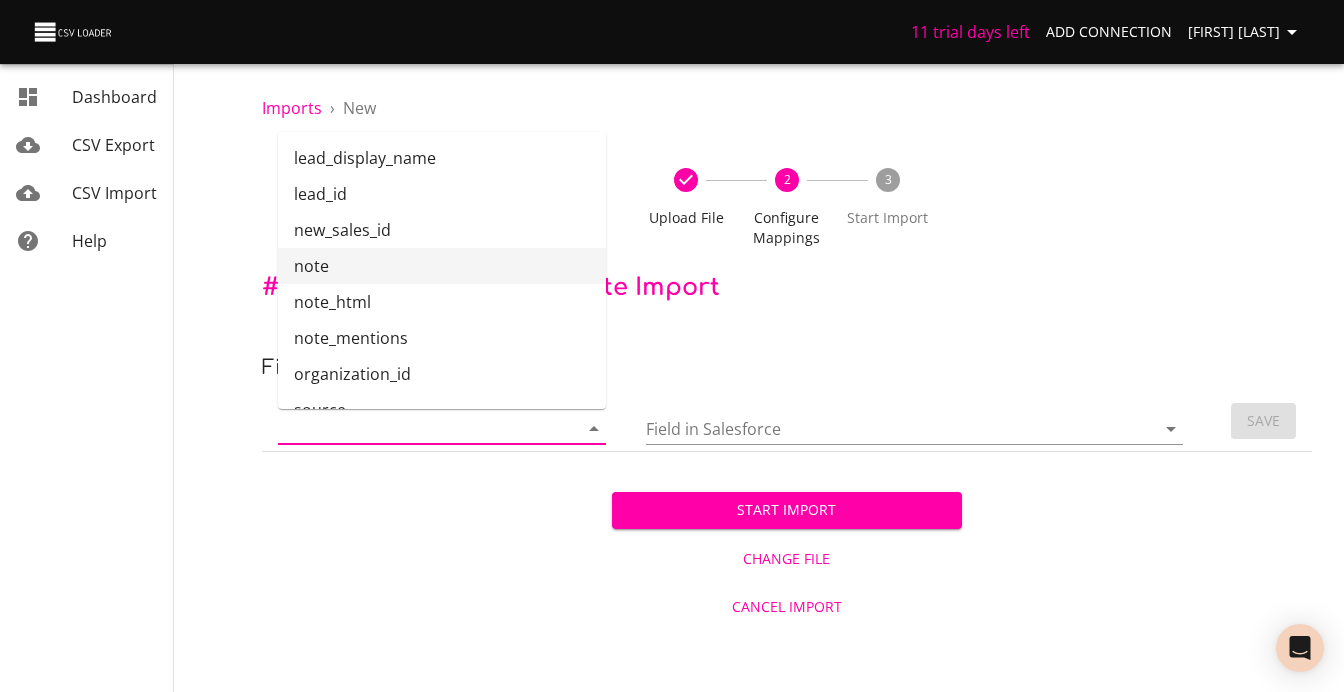 click on "note" at bounding box center (442, 266) 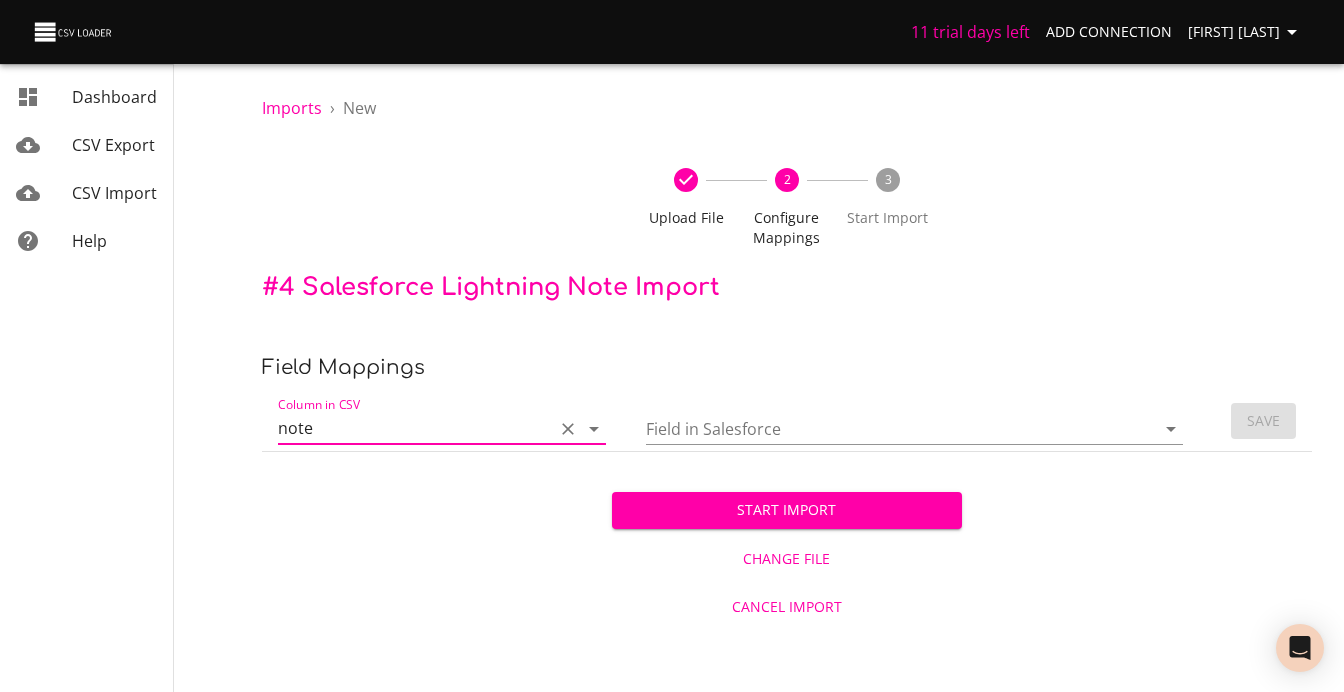 click on "Field in Salesforce" at bounding box center [884, 428] 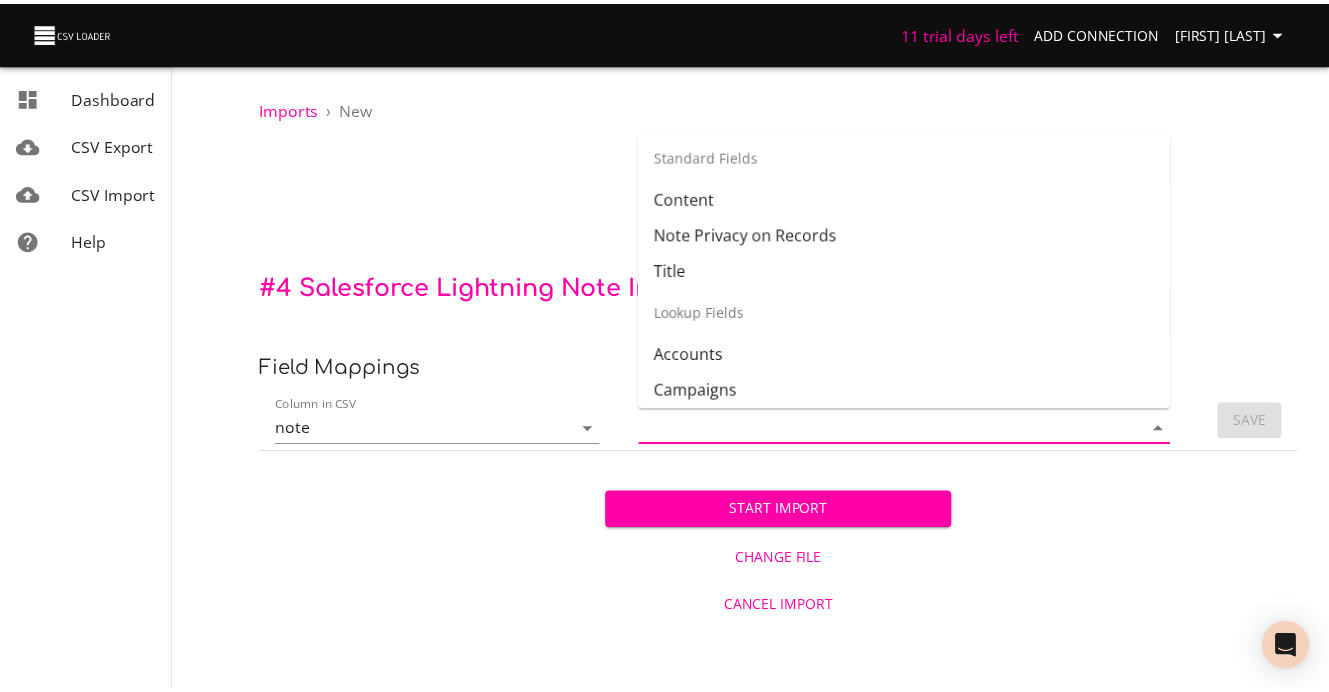 scroll, scrollTop: 0, scrollLeft: 0, axis: both 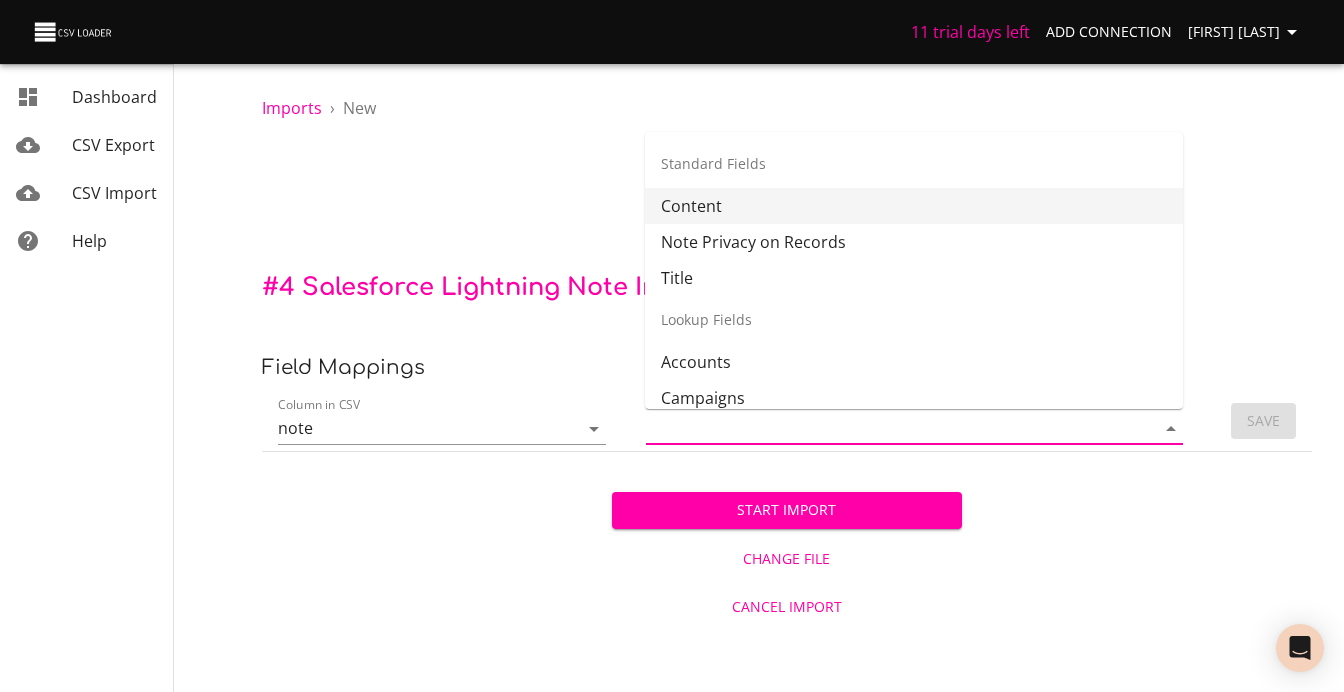 click on "Content" at bounding box center [914, 206] 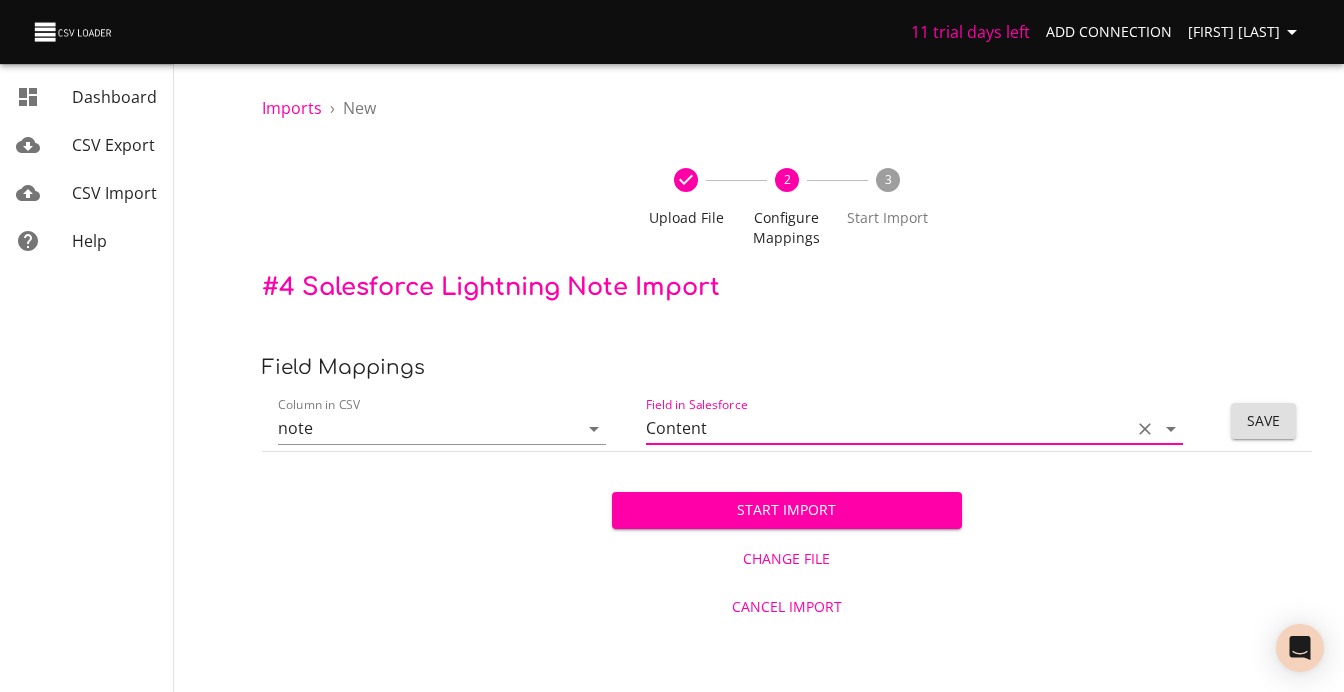 click on "Save" at bounding box center (1263, 421) 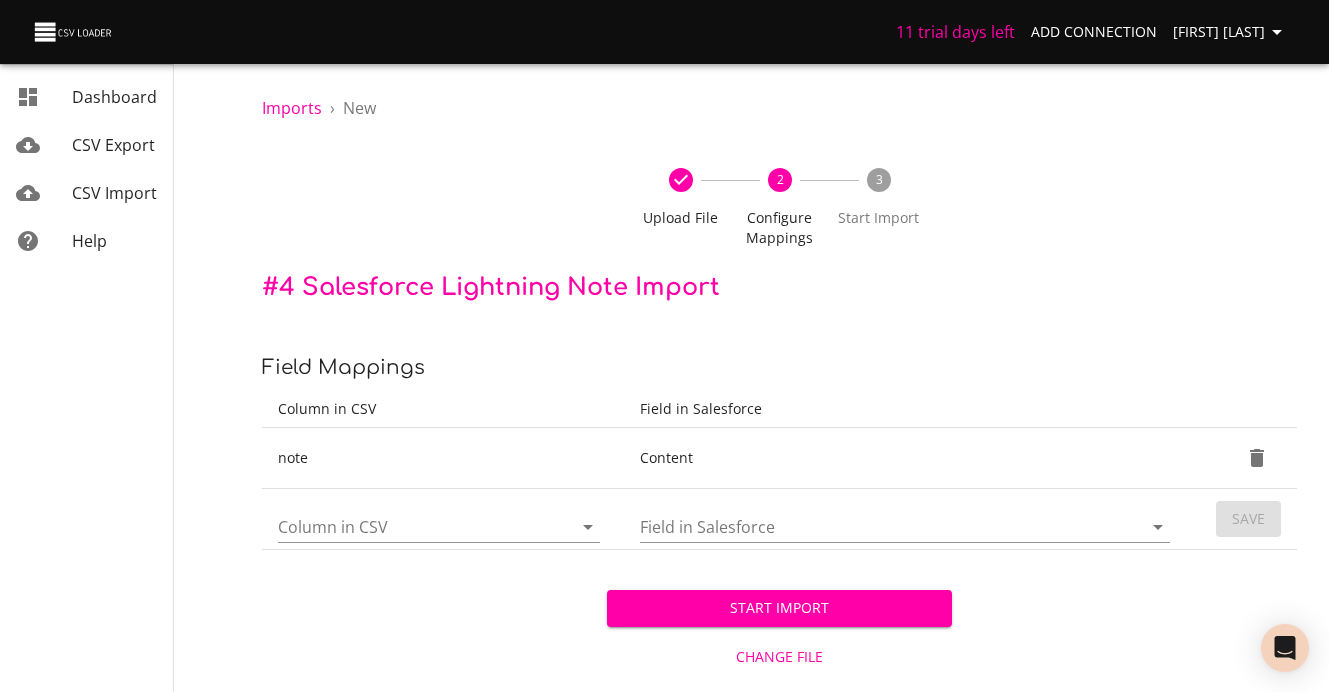 click on "Column in CSV" at bounding box center (408, 526) 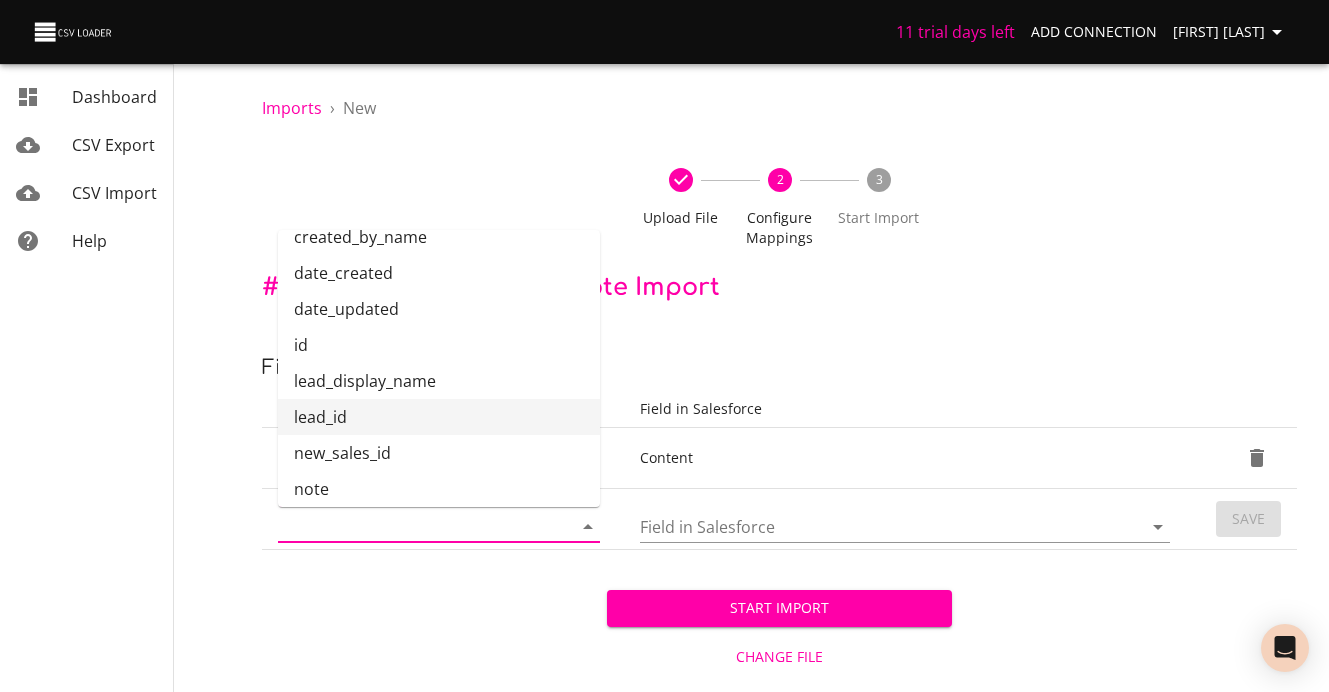 scroll, scrollTop: 603, scrollLeft: 0, axis: vertical 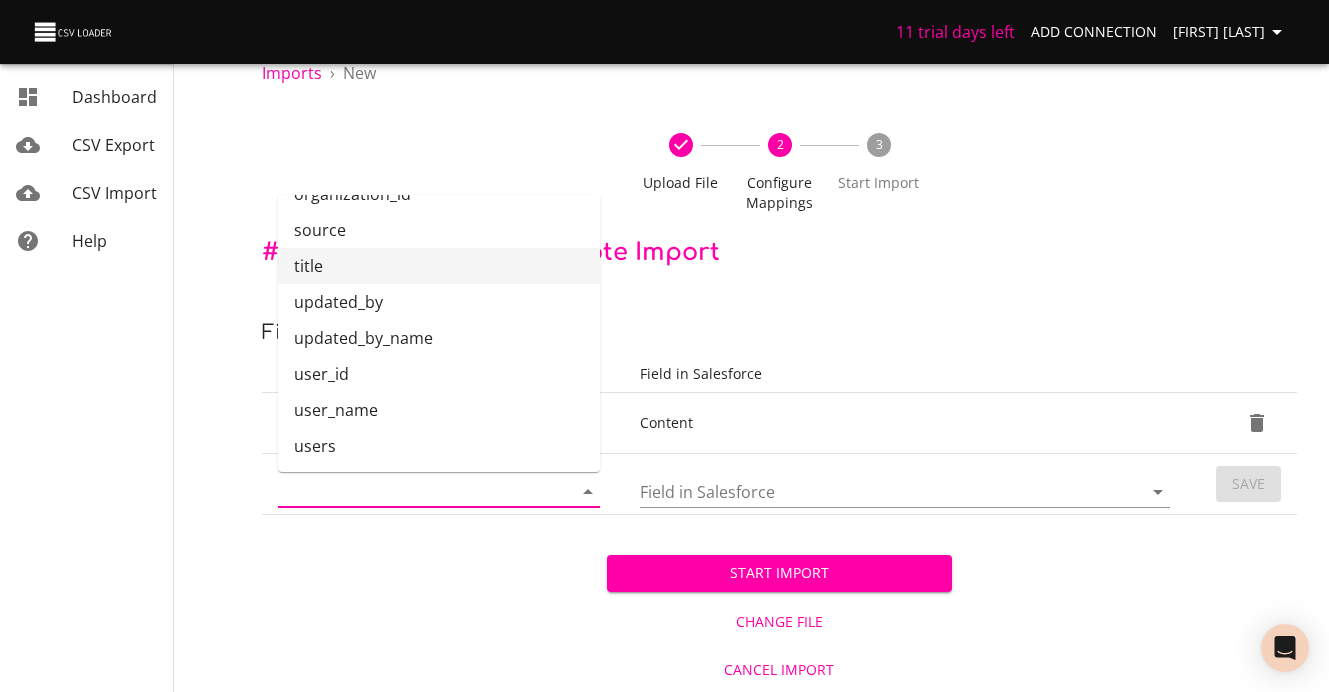 click on "title" at bounding box center [439, 266] 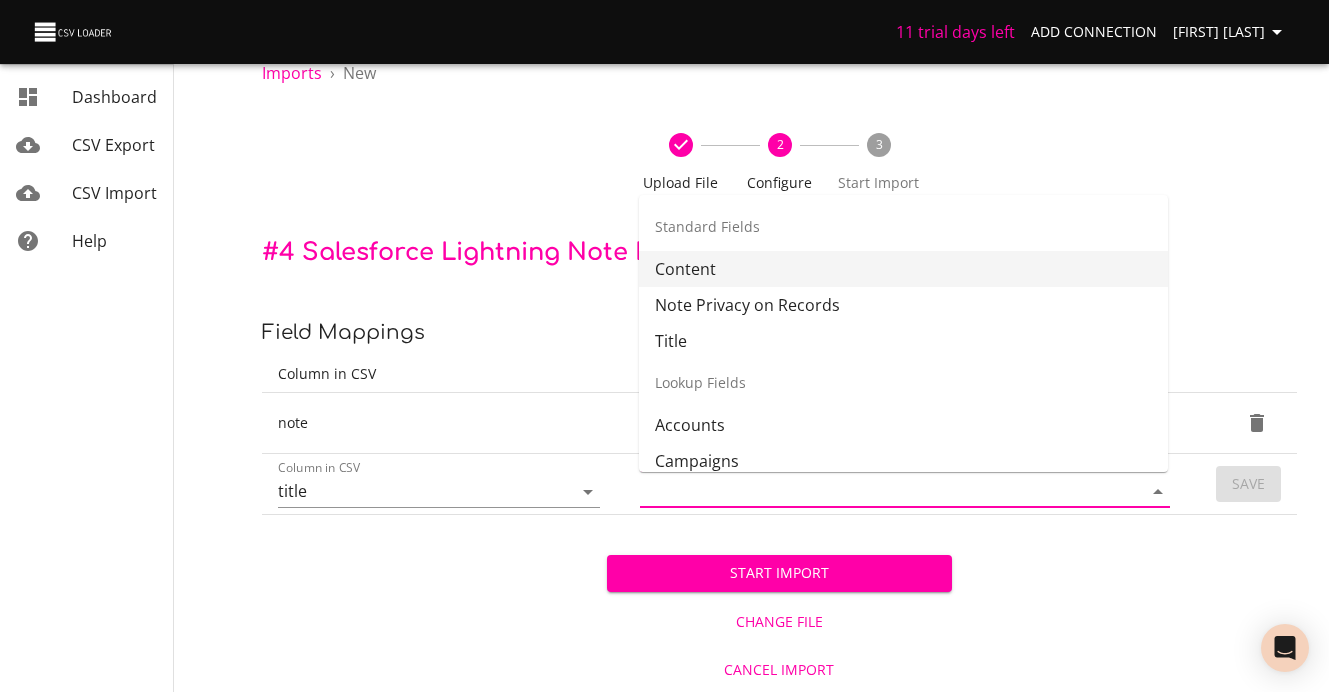 click on "Field in Salesforce" at bounding box center [873, 491] 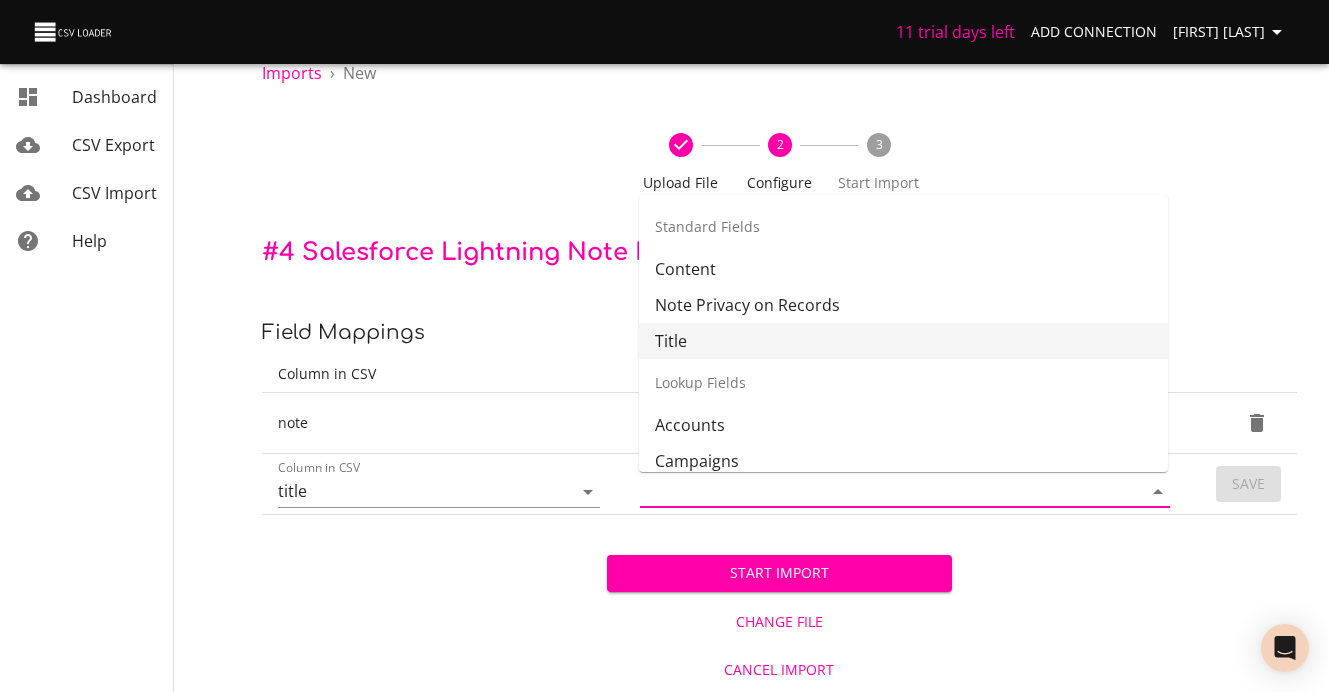 click on "Title" at bounding box center [903, 341] 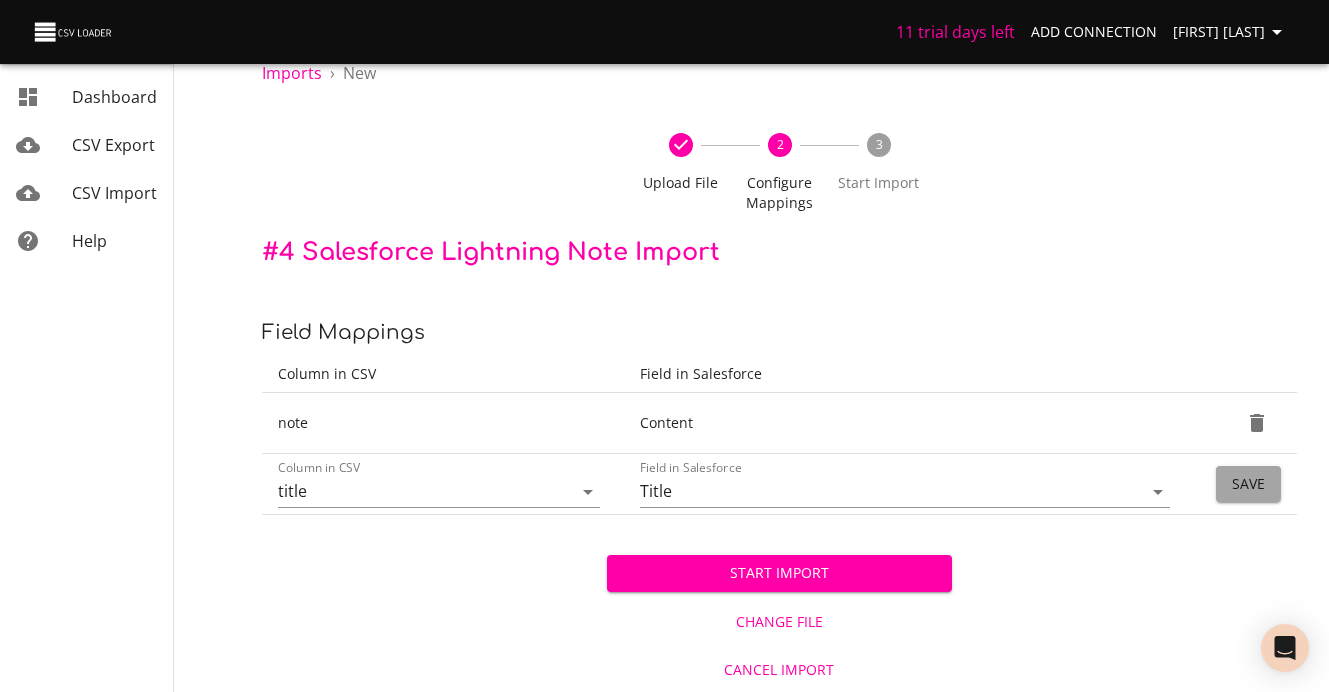 click on "Save" at bounding box center (1248, 484) 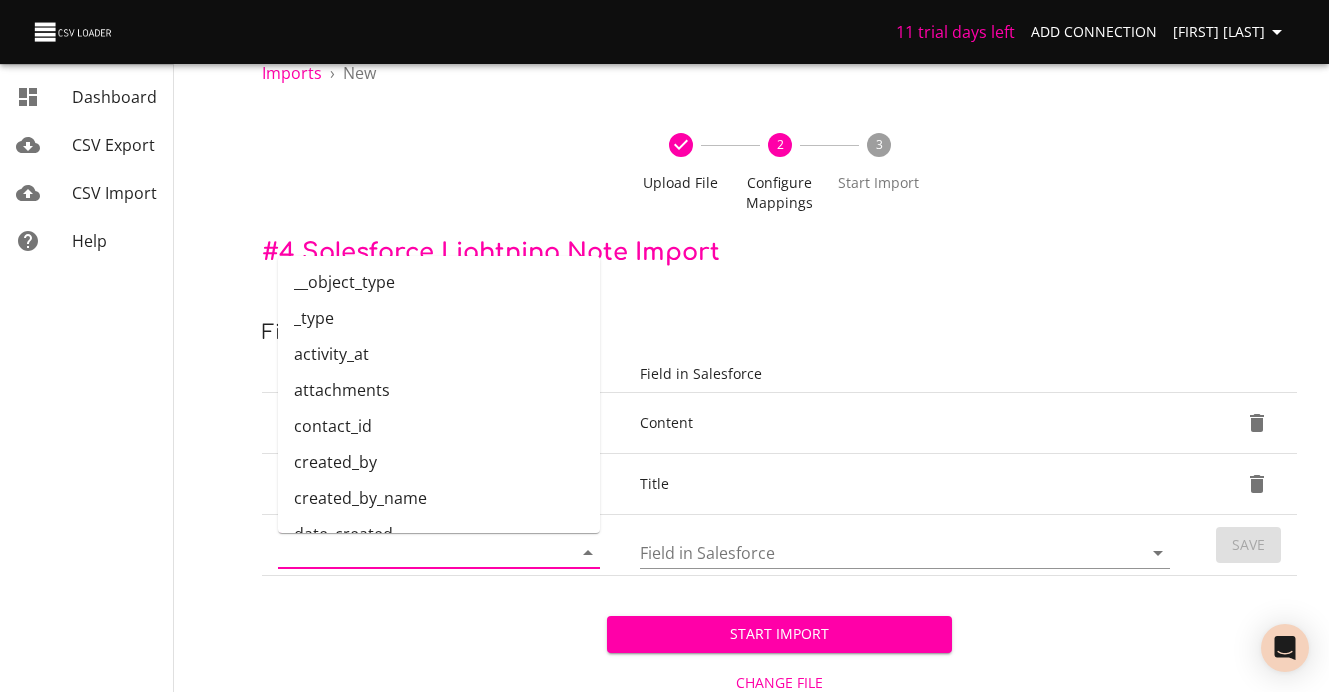 click on "Column in CSV" at bounding box center [408, 552] 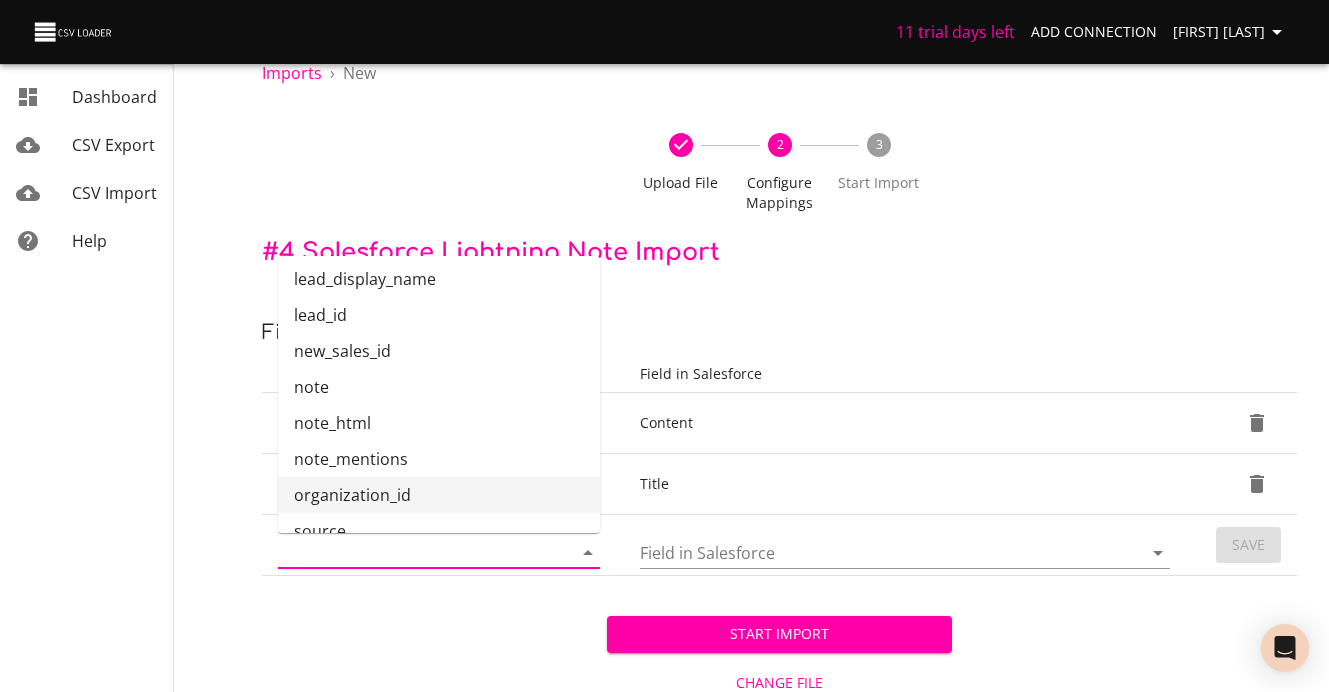 scroll, scrollTop: 243, scrollLeft: 0, axis: vertical 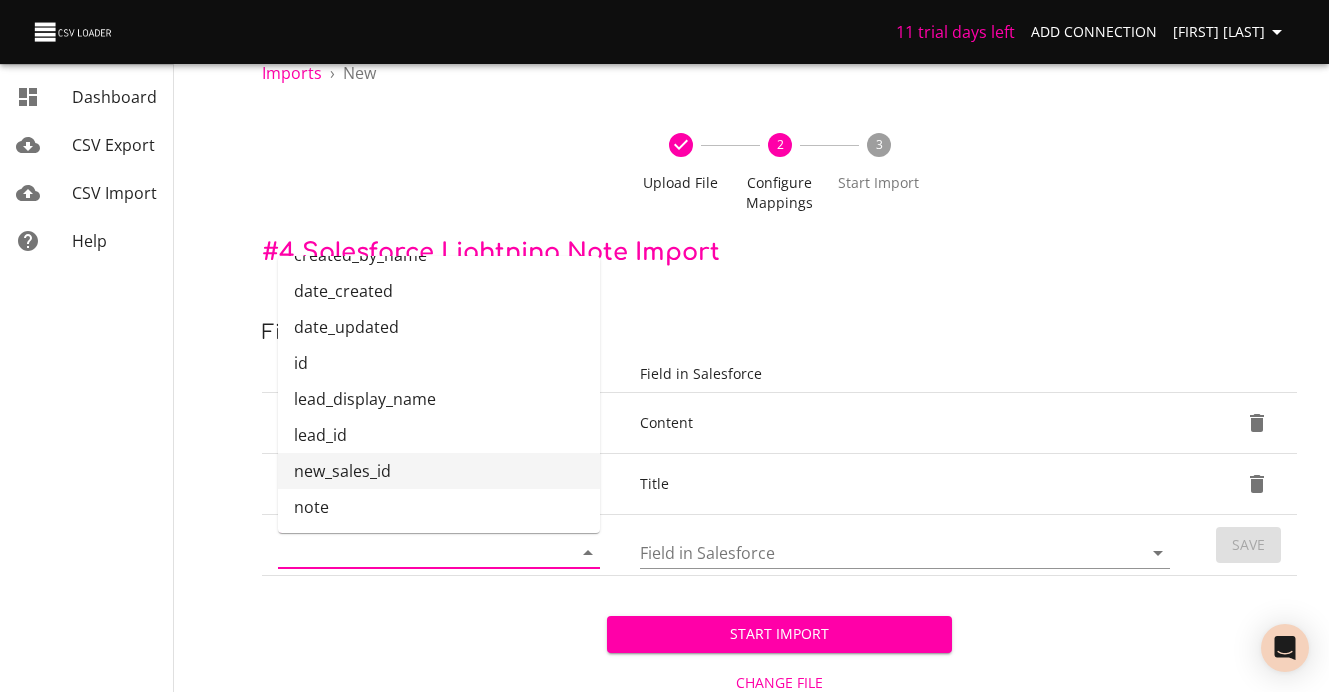 click on "new_sales_id" at bounding box center (439, 471) 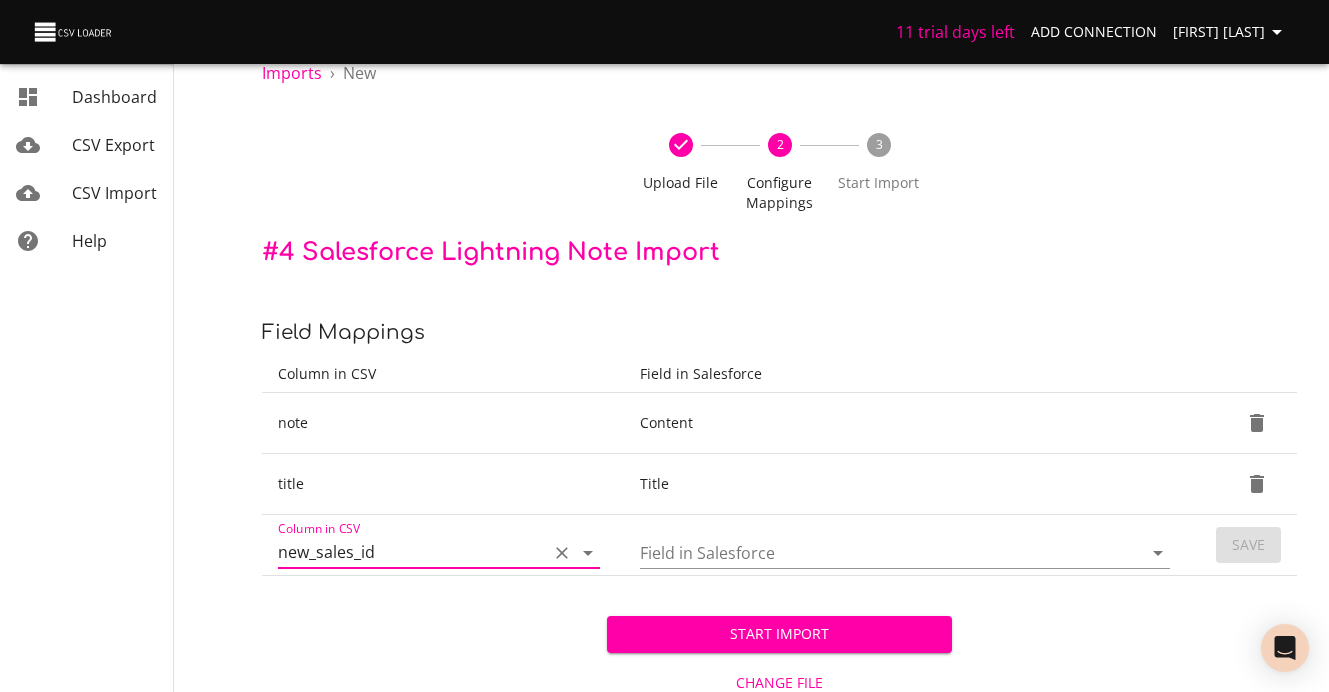 click on "Field in Salesforce" at bounding box center [873, 552] 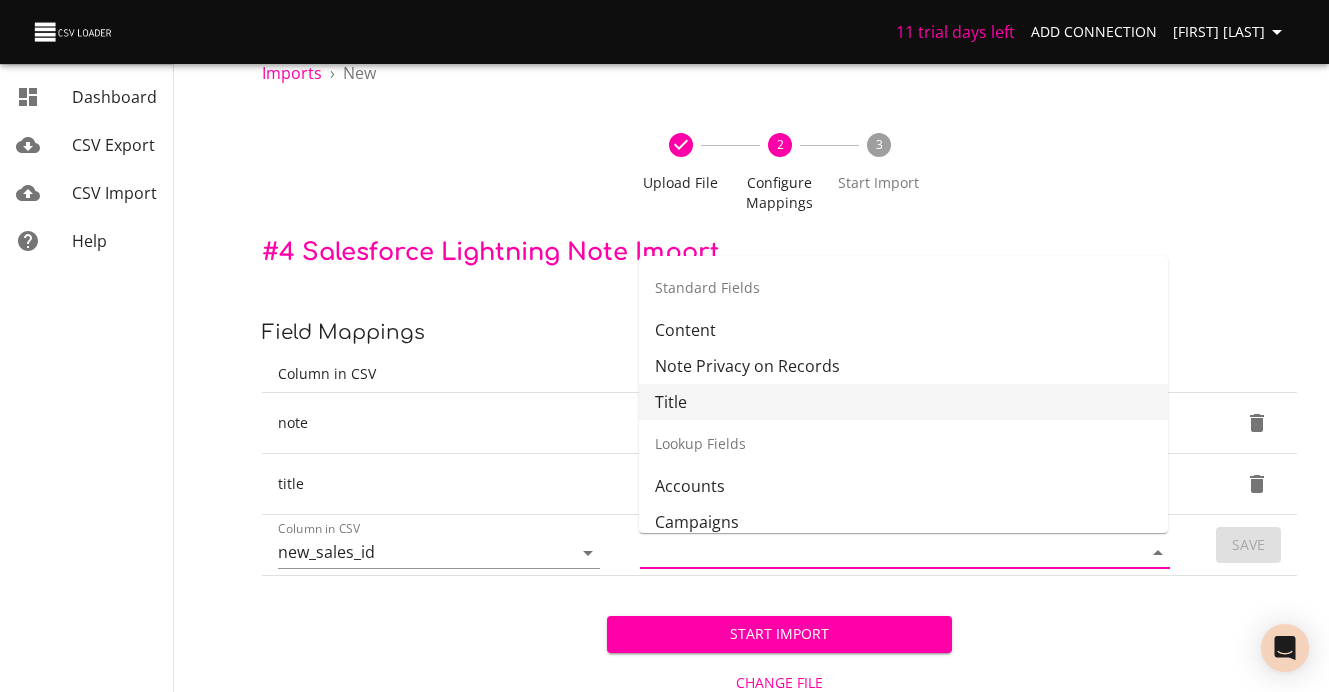 scroll, scrollTop: 240, scrollLeft: 0, axis: vertical 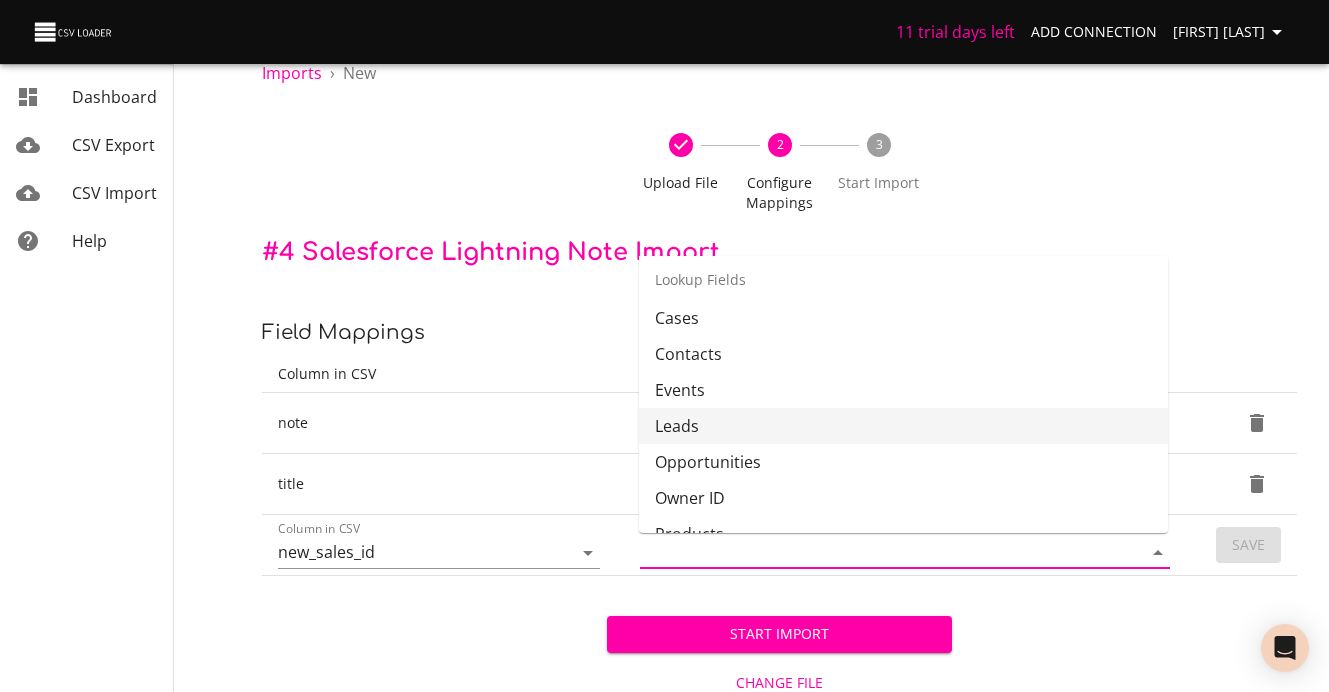 click on "Leads" at bounding box center (903, 426) 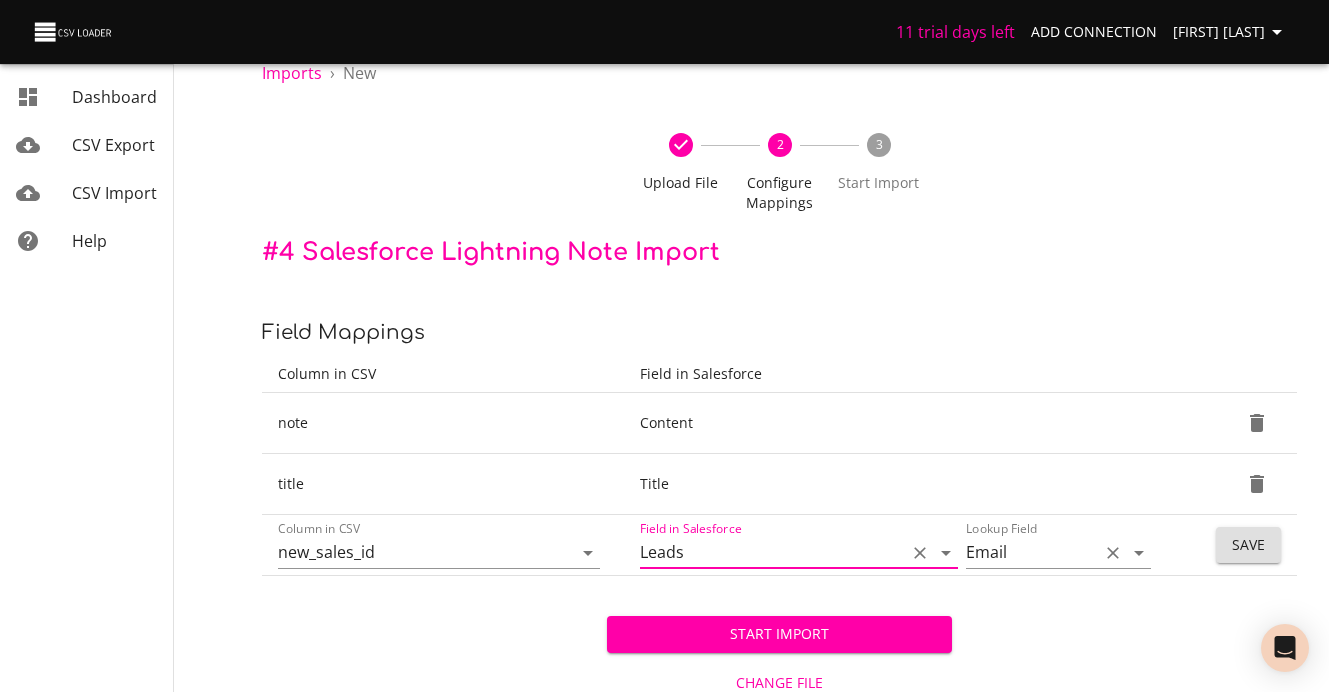 click at bounding box center [1139, 553] 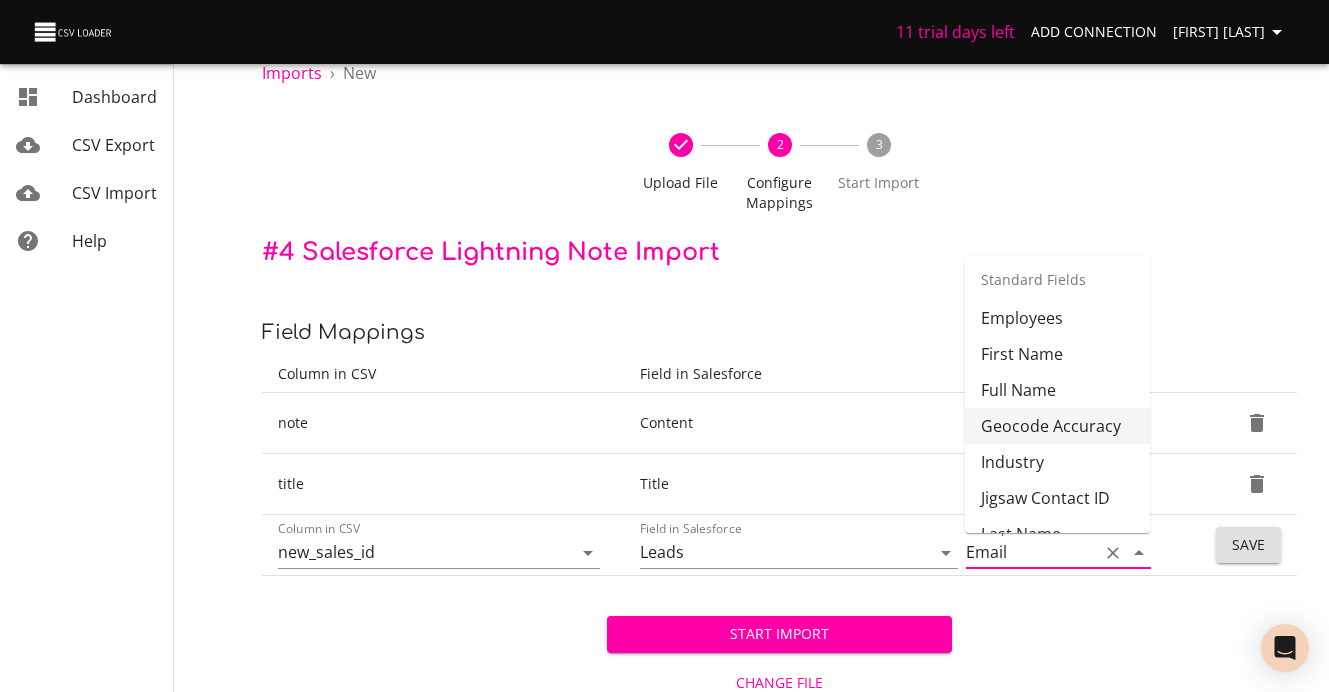 scroll, scrollTop: 480, scrollLeft: 0, axis: vertical 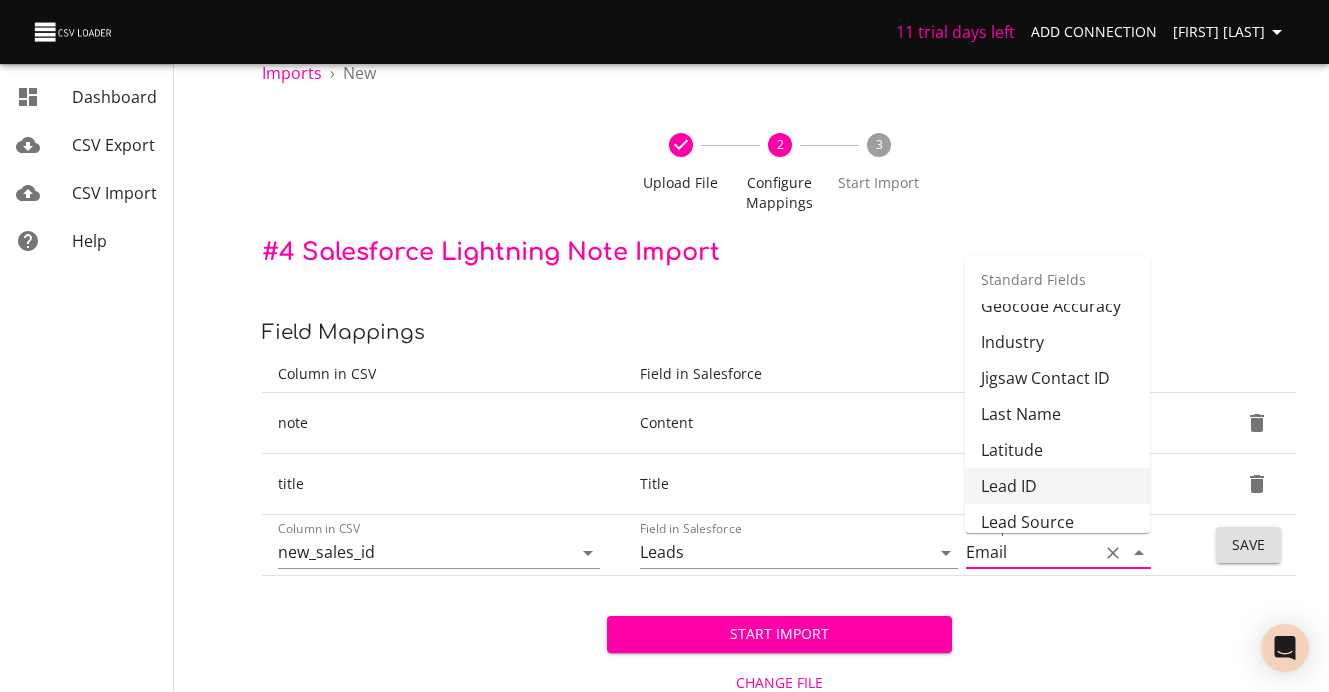 click on "Lead ID" at bounding box center [1057, 486] 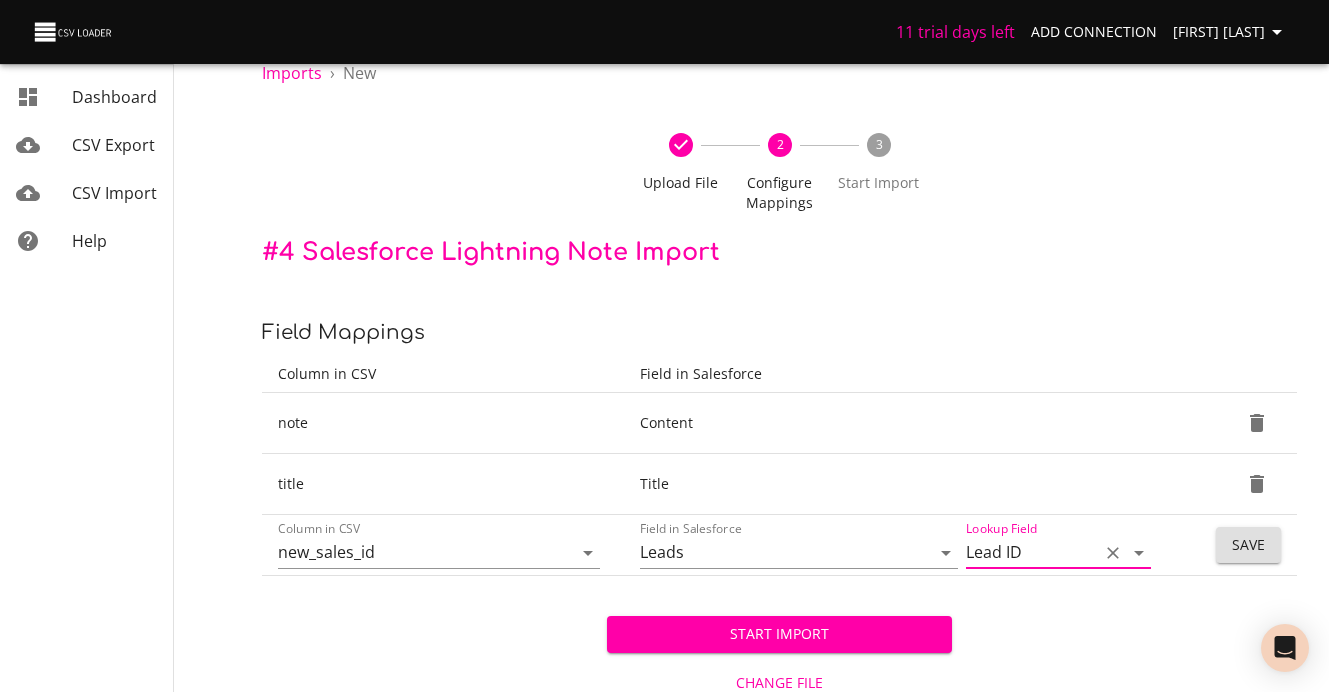 click on "Save" at bounding box center [1248, 545] 